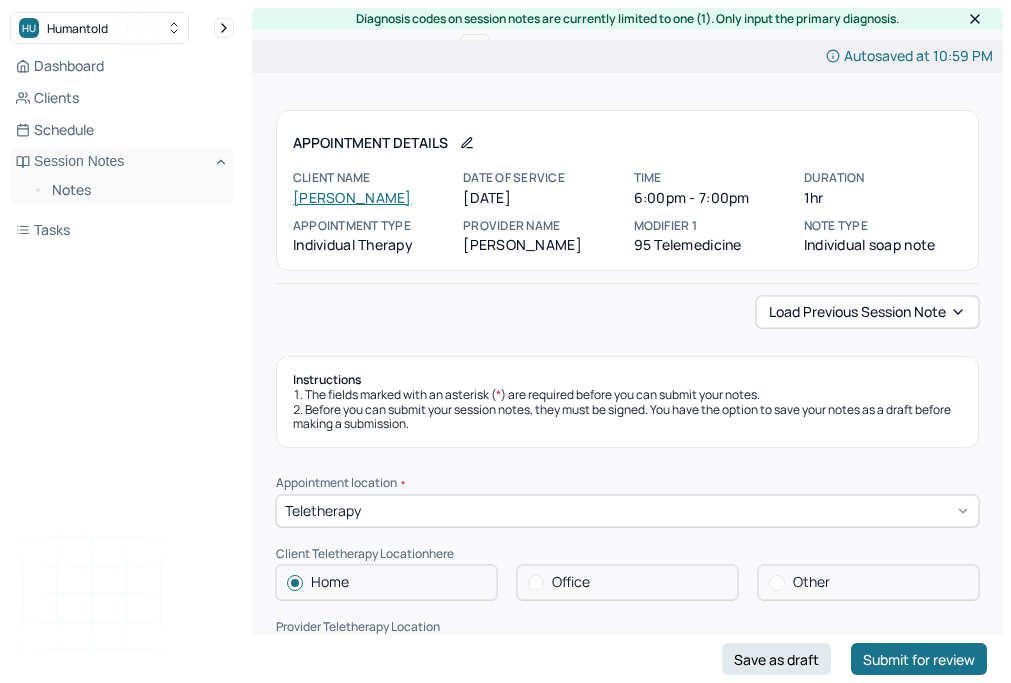 scroll, scrollTop: 238, scrollLeft: 0, axis: vertical 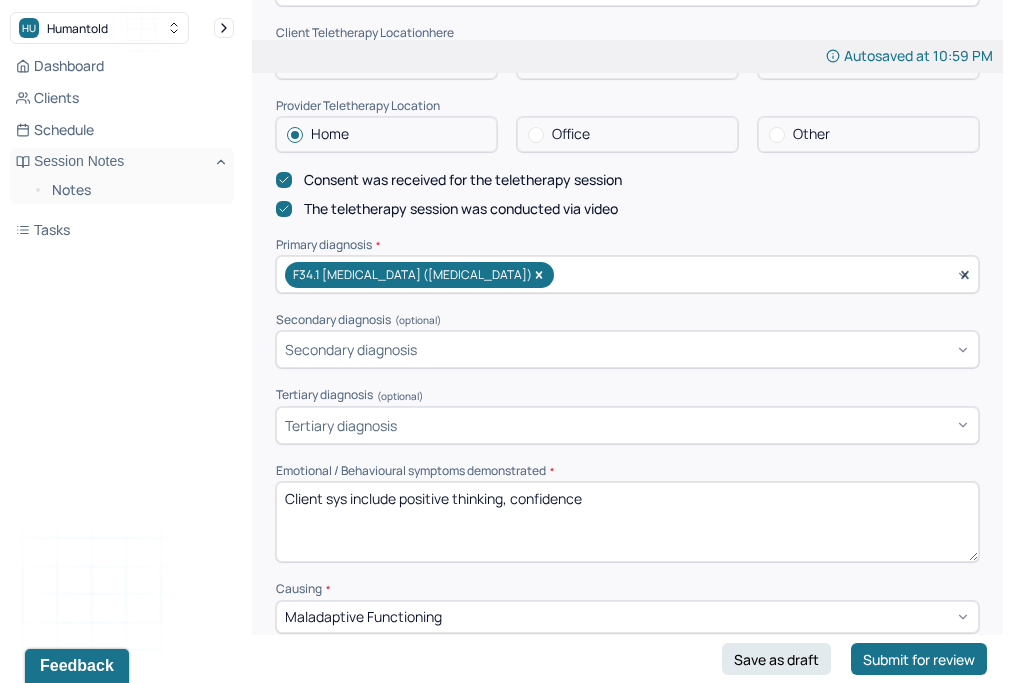 drag, startPoint x: 403, startPoint y: 486, endPoint x: 604, endPoint y: 483, distance: 201.02238 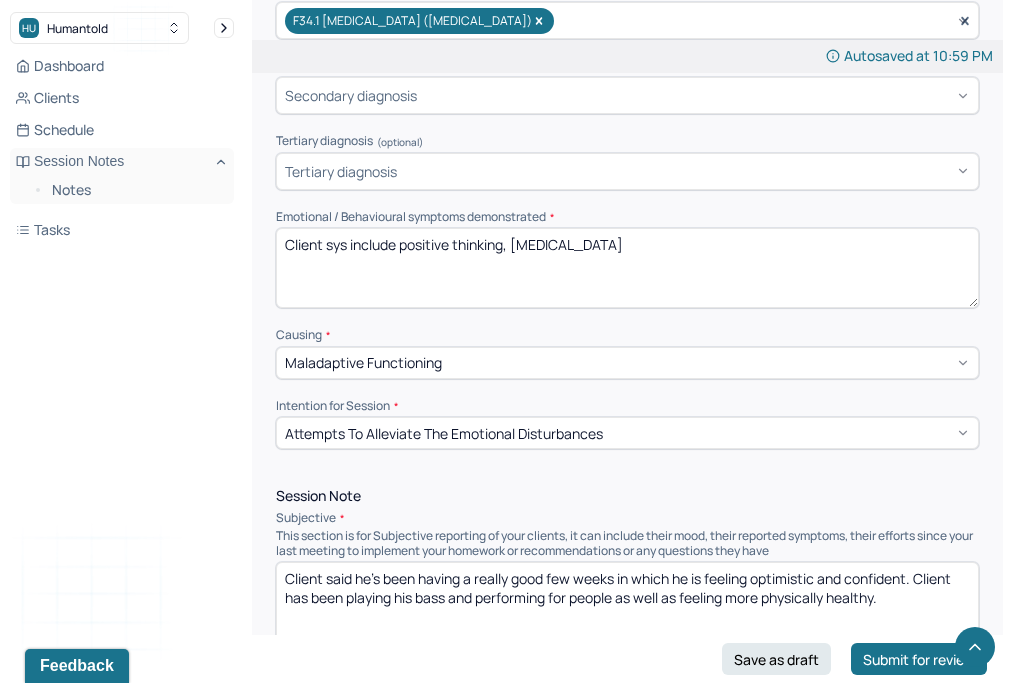 scroll, scrollTop: 821, scrollLeft: 0, axis: vertical 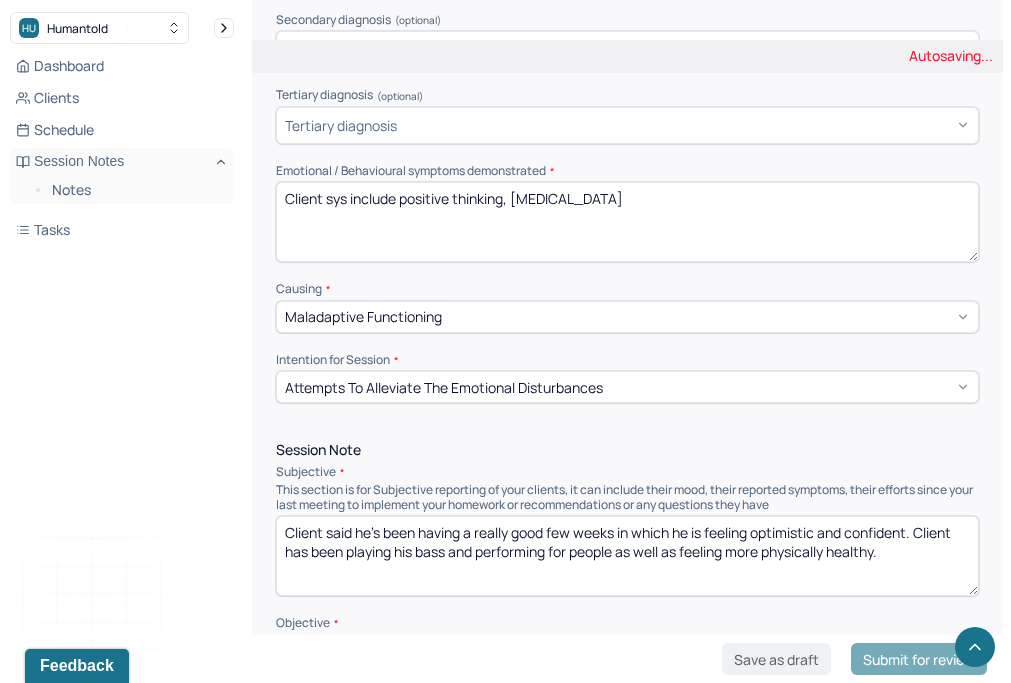 type on "Client sys include positive thinking, [MEDICAL_DATA]" 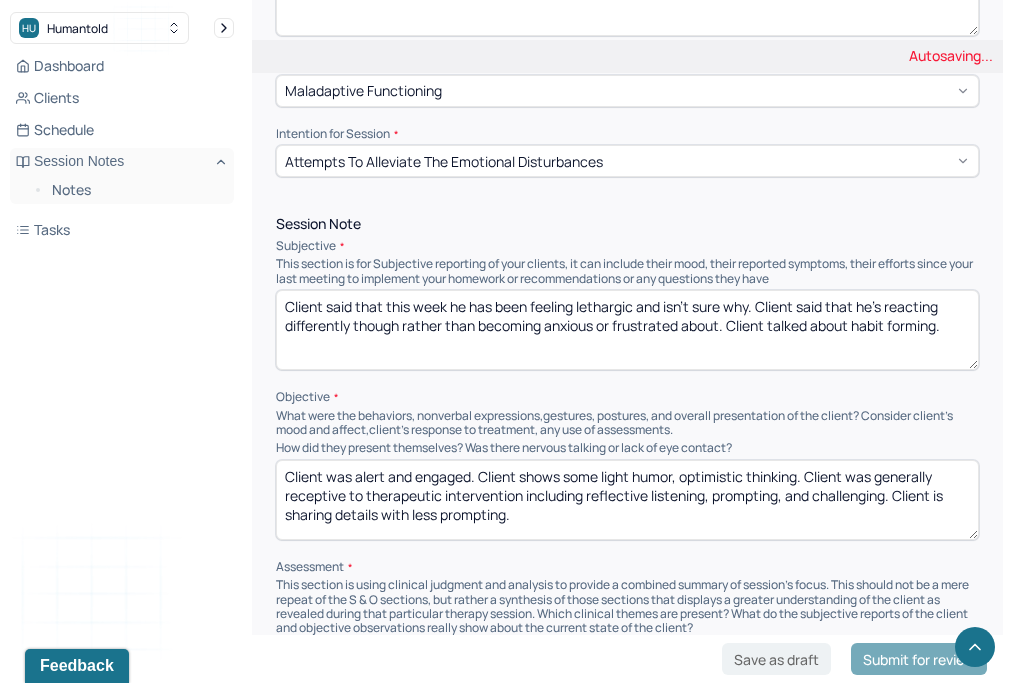 scroll, scrollTop: 1083, scrollLeft: 0, axis: vertical 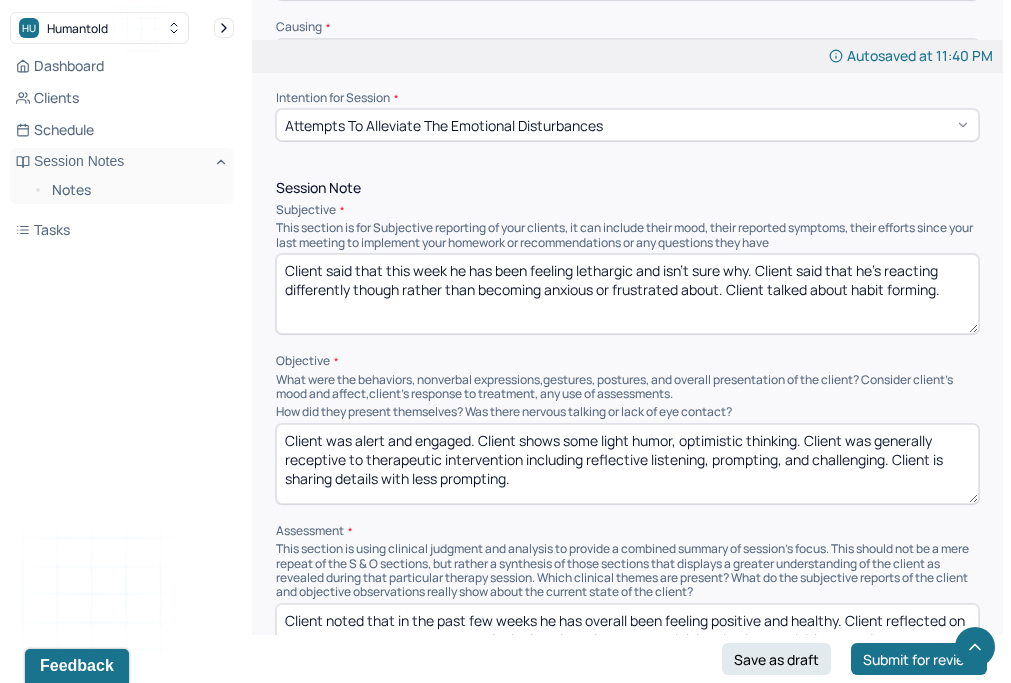 type on "Client said that this week he has been feeling lethargic and isn't sure why. Client said that he's reacting differently though rather than becoming anxious or frustrated about. Client talked about habit forming." 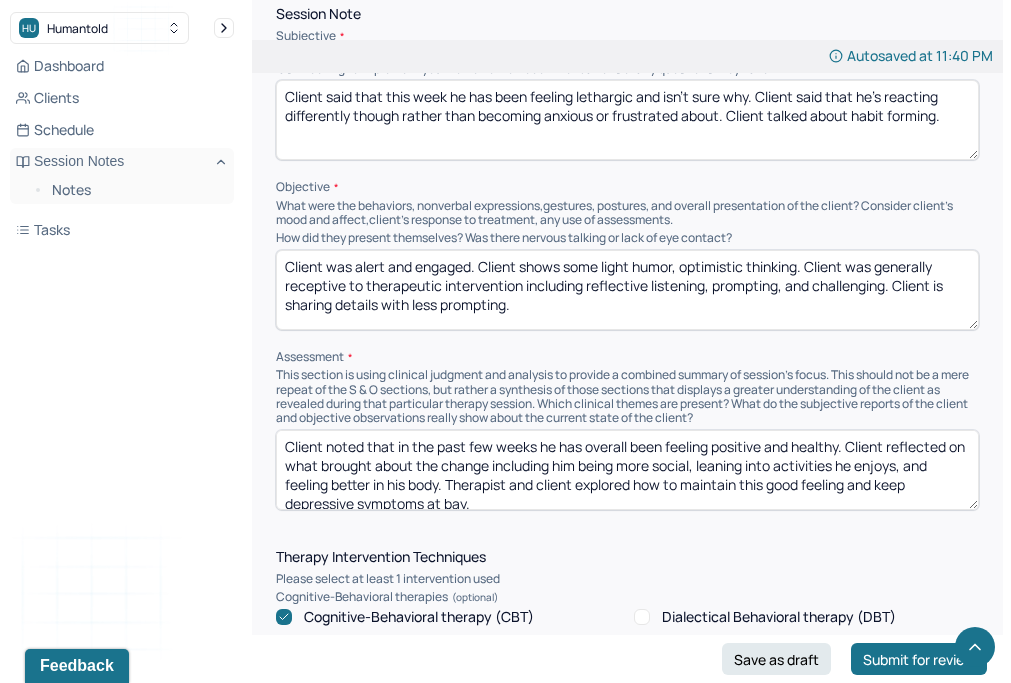 scroll, scrollTop: 1259, scrollLeft: 0, axis: vertical 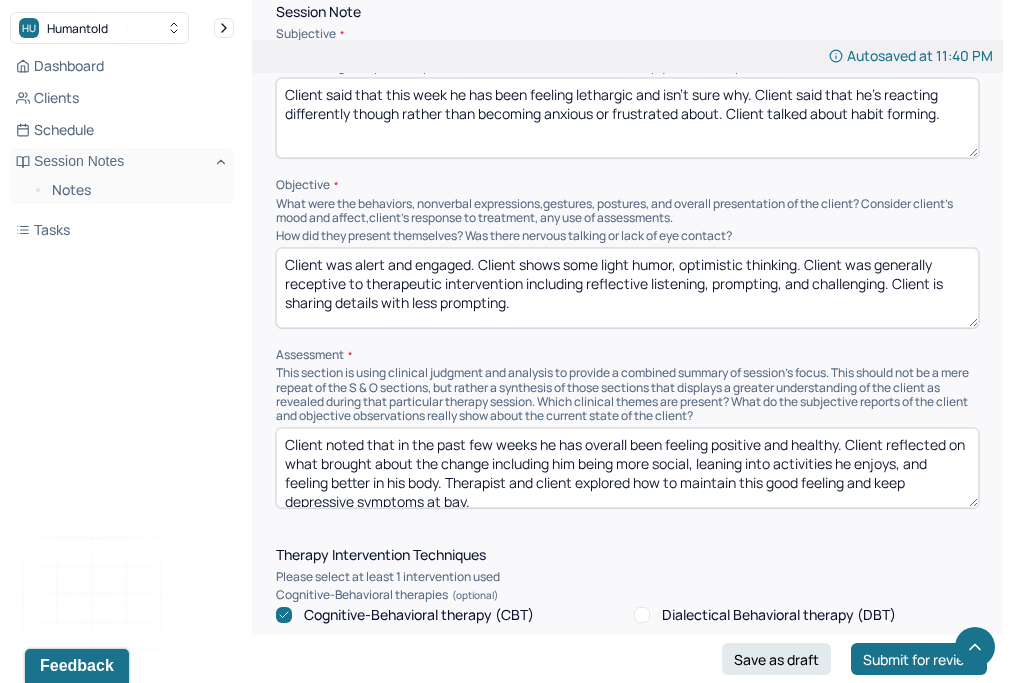 click on "Client noted that in the past few weeks he has overall been feeling positive and healthy. Client reflected on what brought about the change including him being more social, leaning into activities he enjoys, and feeling better in his body. Therapist and client explored how to maintain this good feeling and keep depressive symptoms at bay." at bounding box center (627, 468) 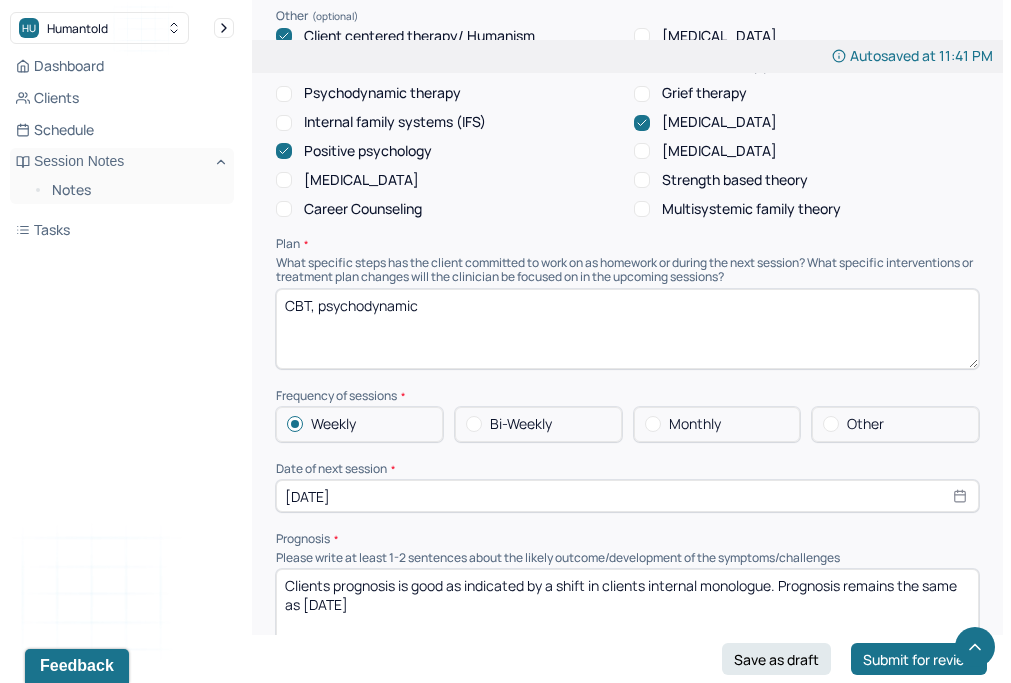 scroll, scrollTop: 2103, scrollLeft: 0, axis: vertical 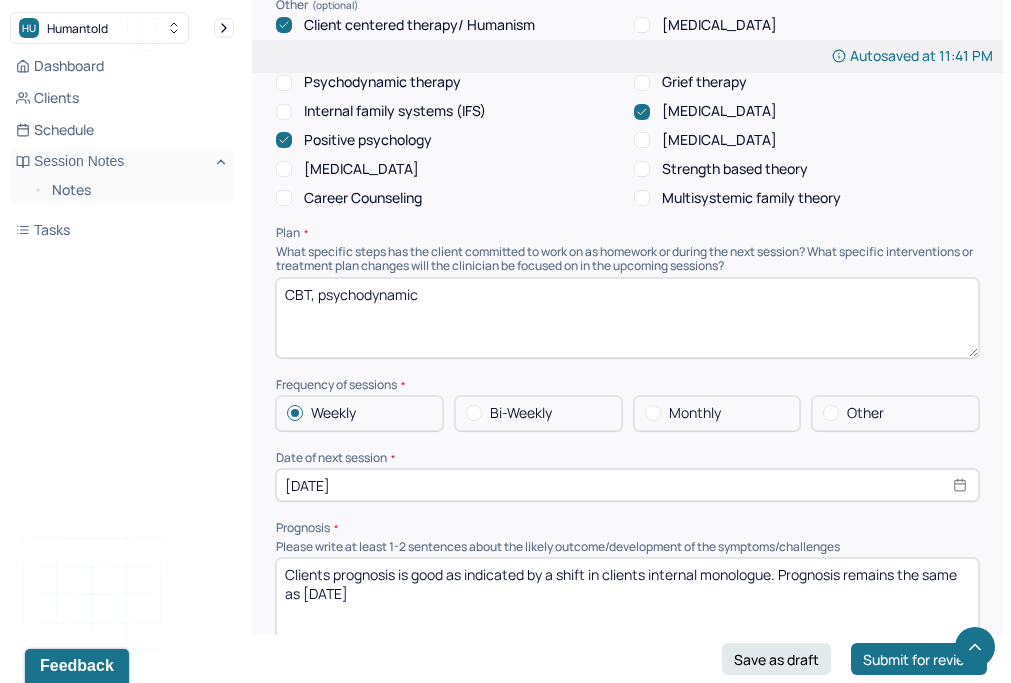 type on "Client noted his progress in not feeling anxious or frustrated with himself when he isn't at his best. Client said instead he is letting his [MEDICAL_DATA] be what is it, with no judgment. Client and therapist explored motivation to create healthy habits." 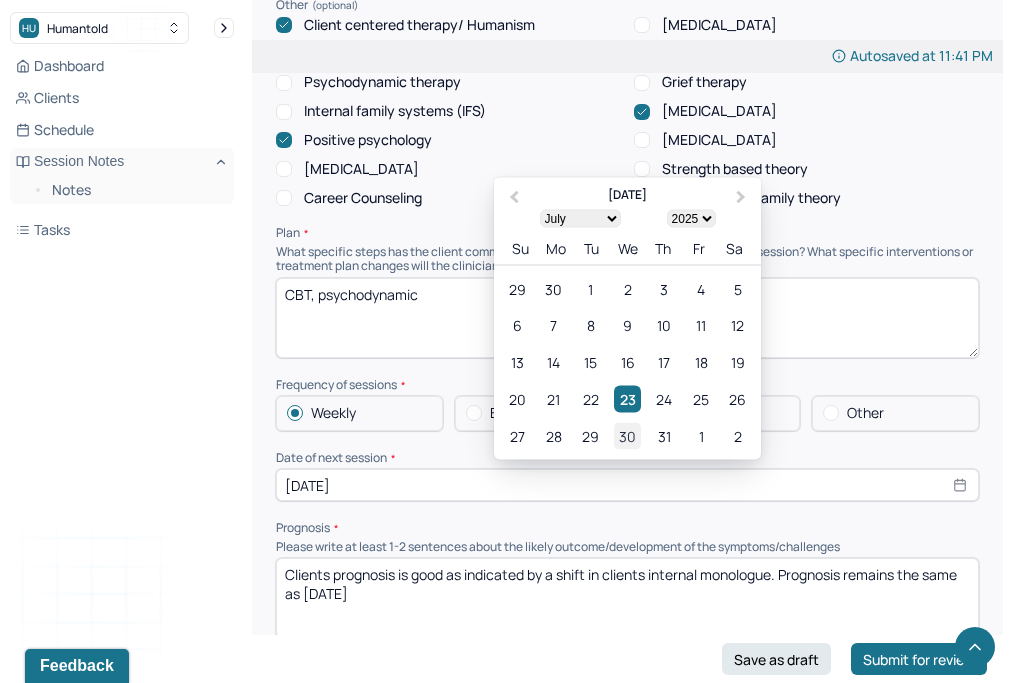 click on "30" at bounding box center (627, 436) 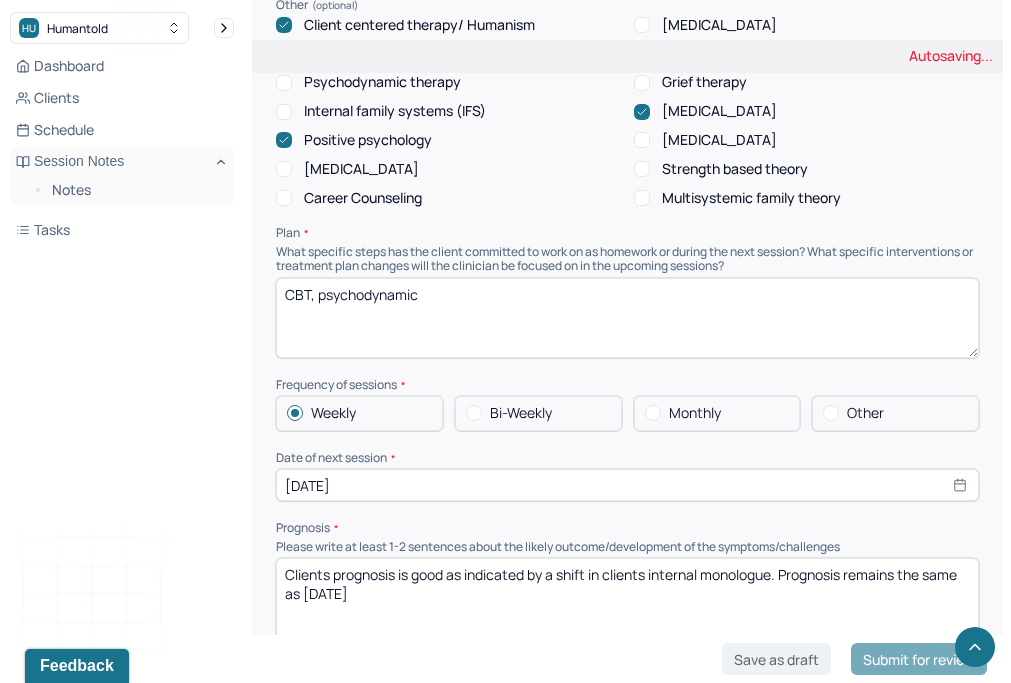click on "Clients prognosis is good as indicated by a shift in clients internal monologue. Prognosis remains the same as [DATE]" at bounding box center (627, 598) 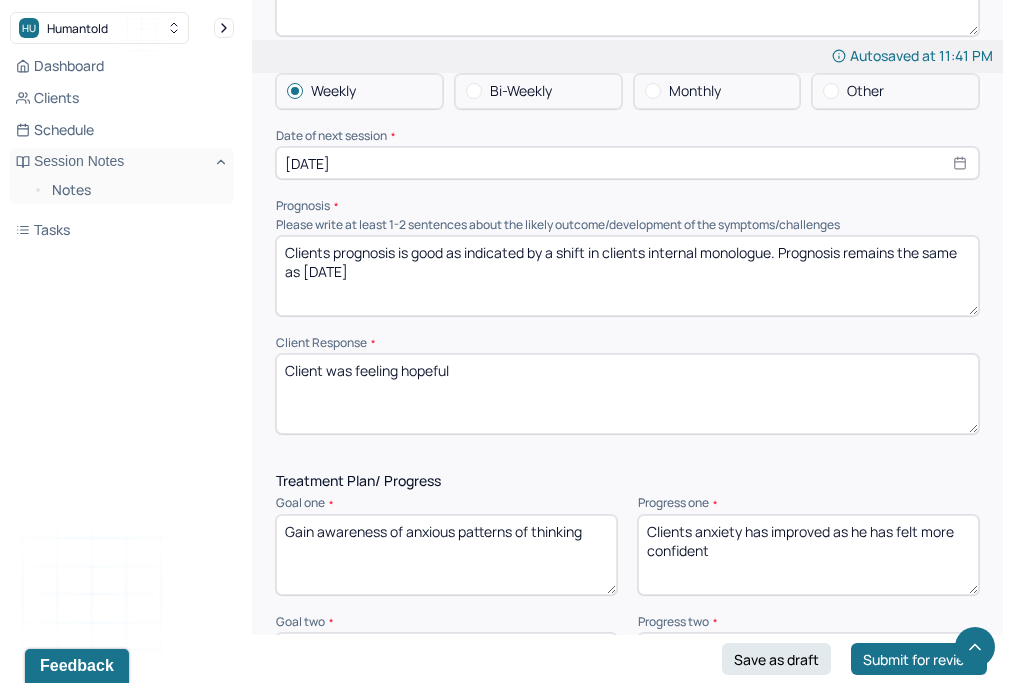 scroll, scrollTop: 2445, scrollLeft: 0, axis: vertical 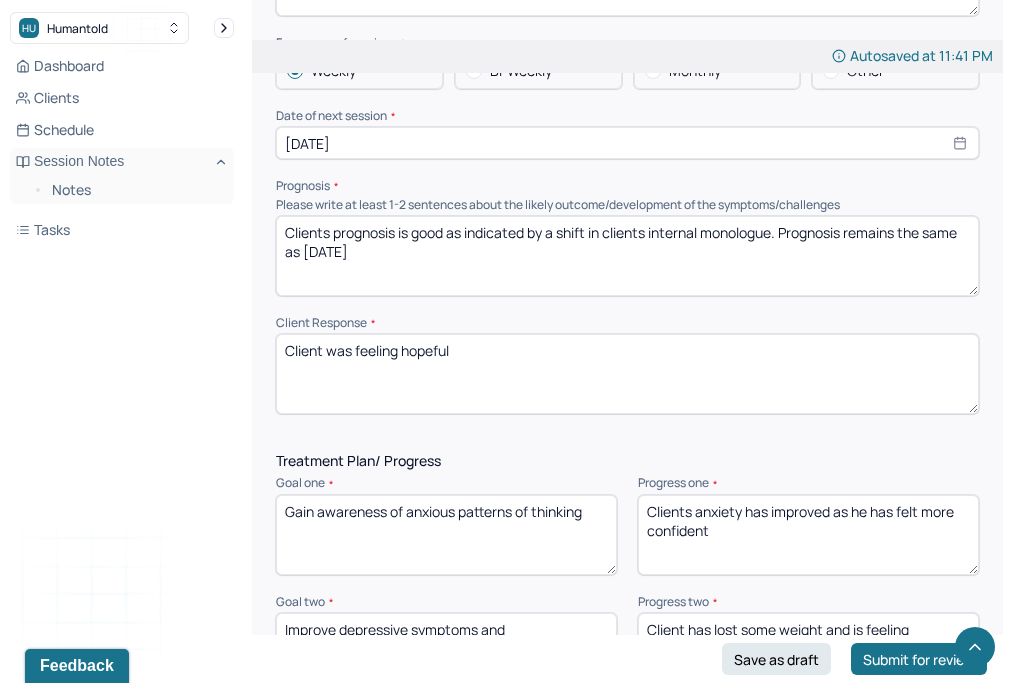 drag, startPoint x: 480, startPoint y: 315, endPoint x: 355, endPoint y: 317, distance: 125.016 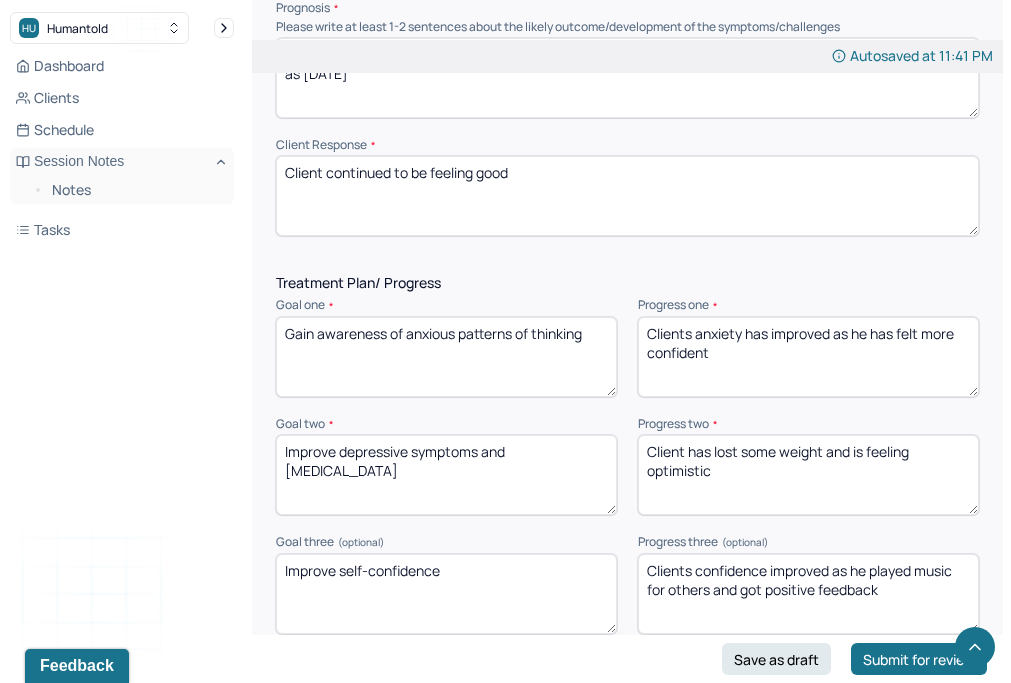 scroll, scrollTop: 2638, scrollLeft: 0, axis: vertical 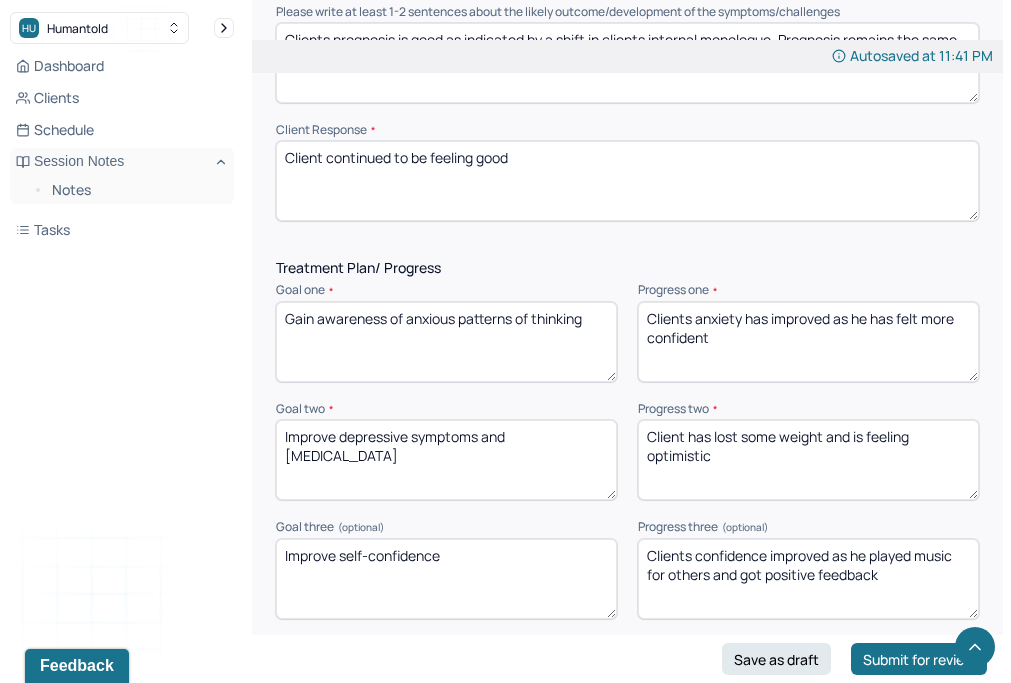 type on "Client continued to be feeling good" 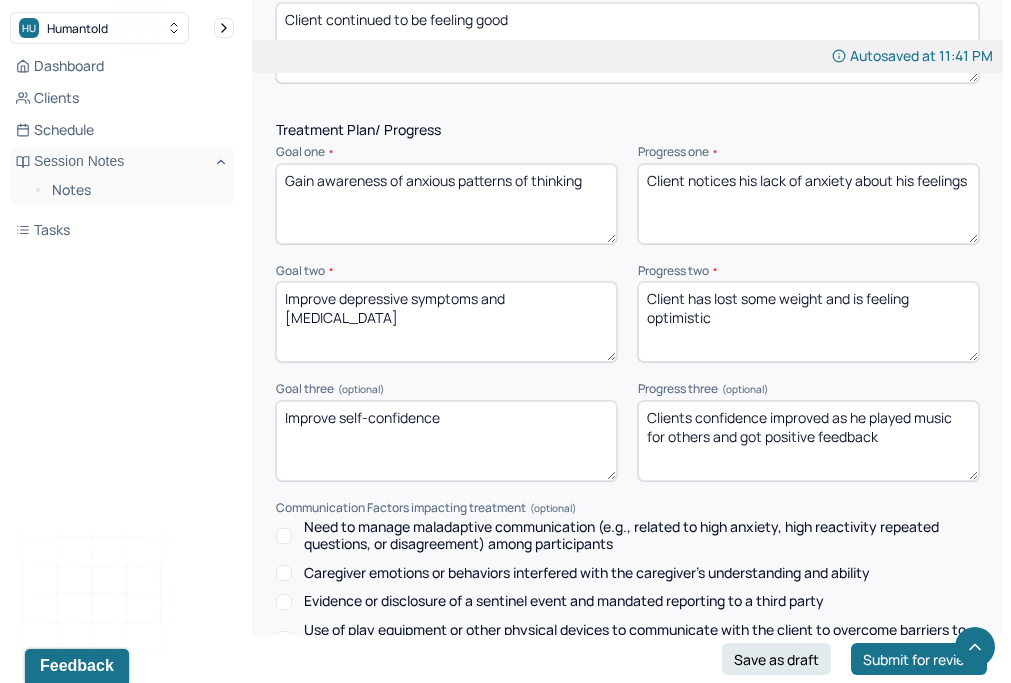 scroll, scrollTop: 2773, scrollLeft: 0, axis: vertical 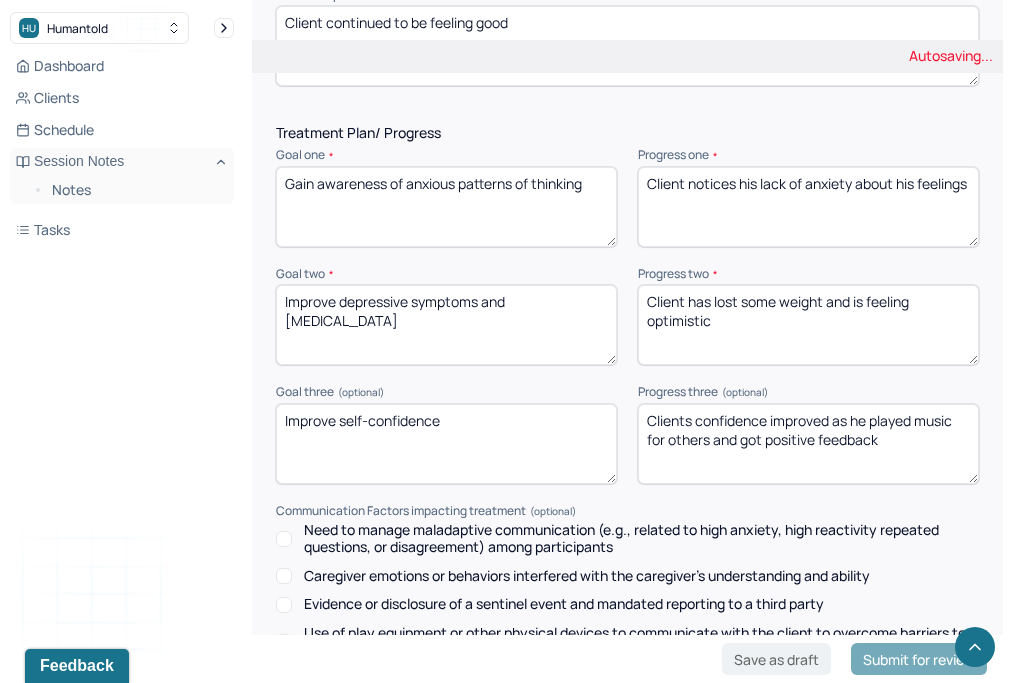 type on "Client notices his lack of anxiety about his feelings" 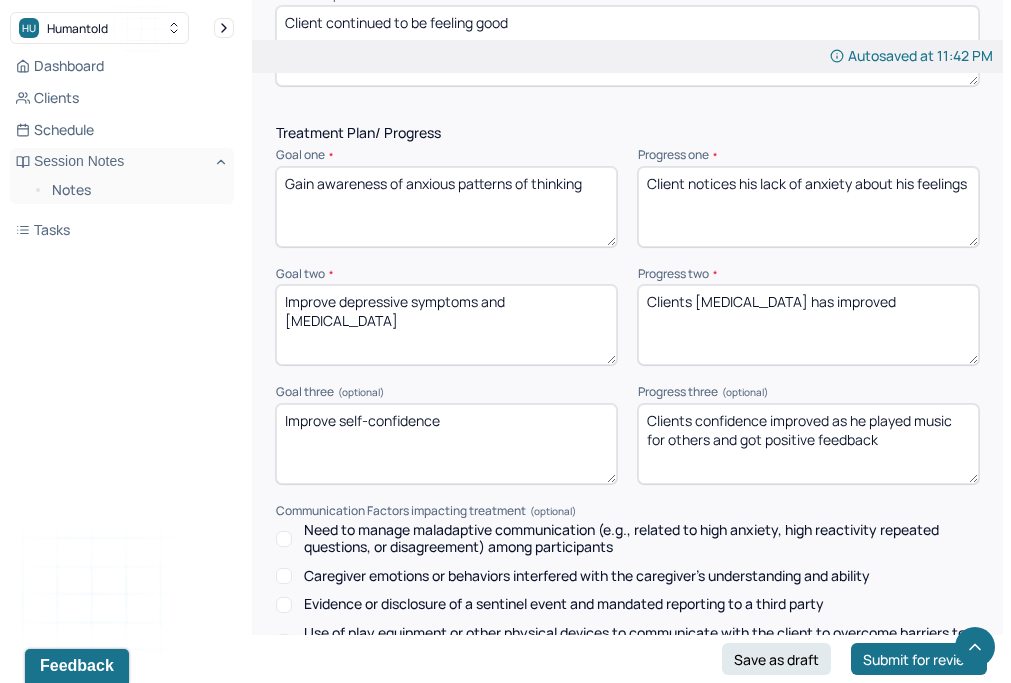 scroll, scrollTop: 2874, scrollLeft: 0, axis: vertical 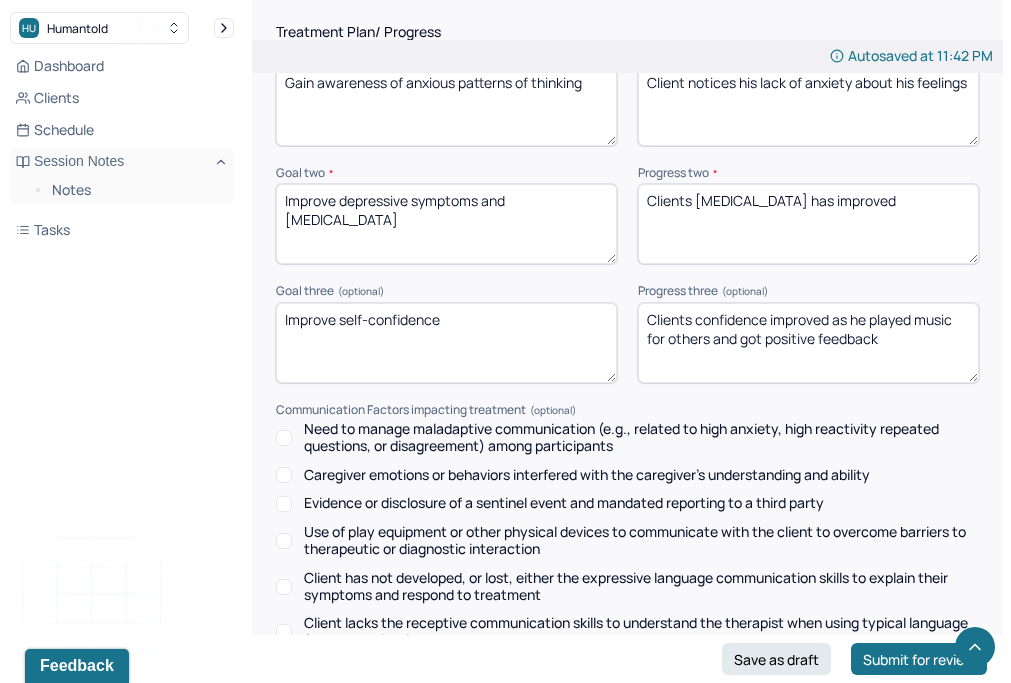type on "Clients [MEDICAL_DATA] has improved" 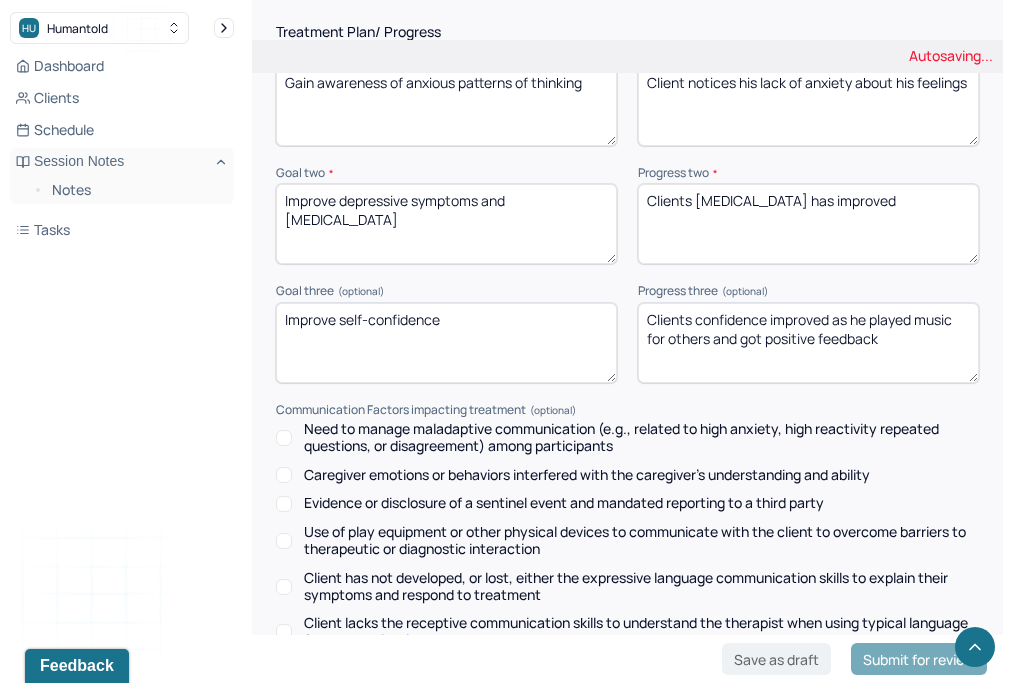 click on "Clients confidence improved as he played music for others and got positive feedback" at bounding box center [808, 343] 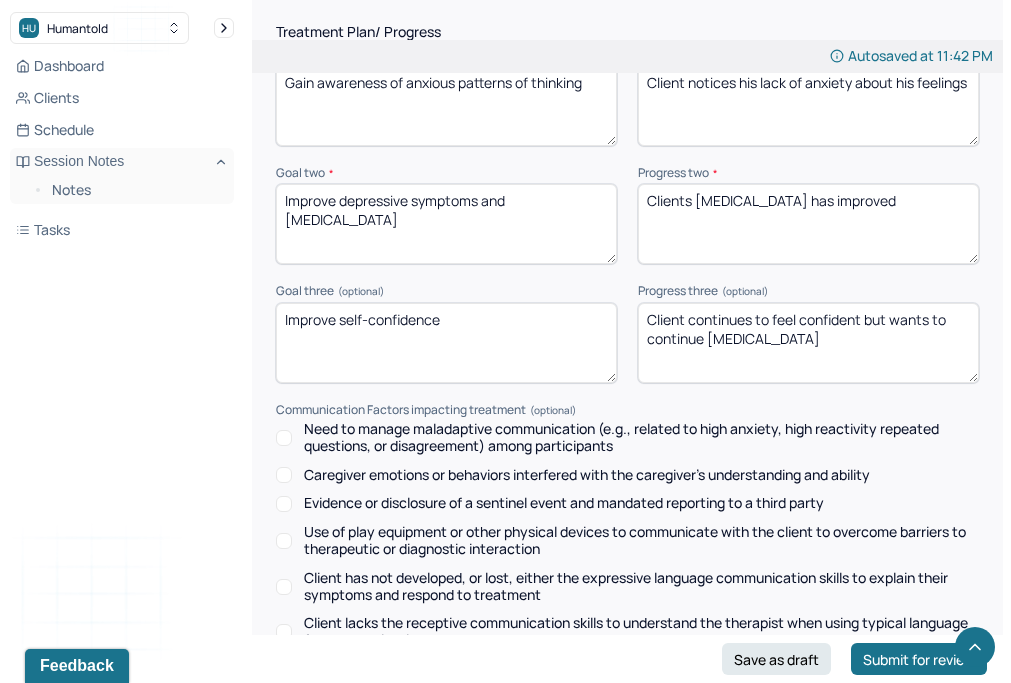 click on "Client continues to feel confident but wants to" at bounding box center (808, 343) 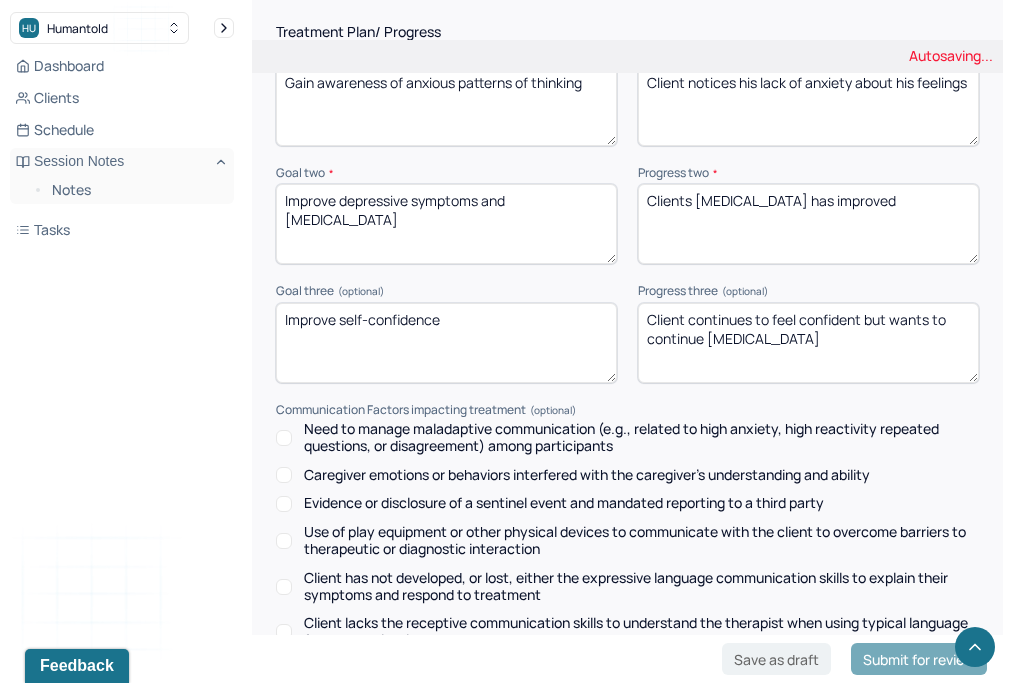 click on "Client continues to feel confident but wants to" at bounding box center [808, 343] 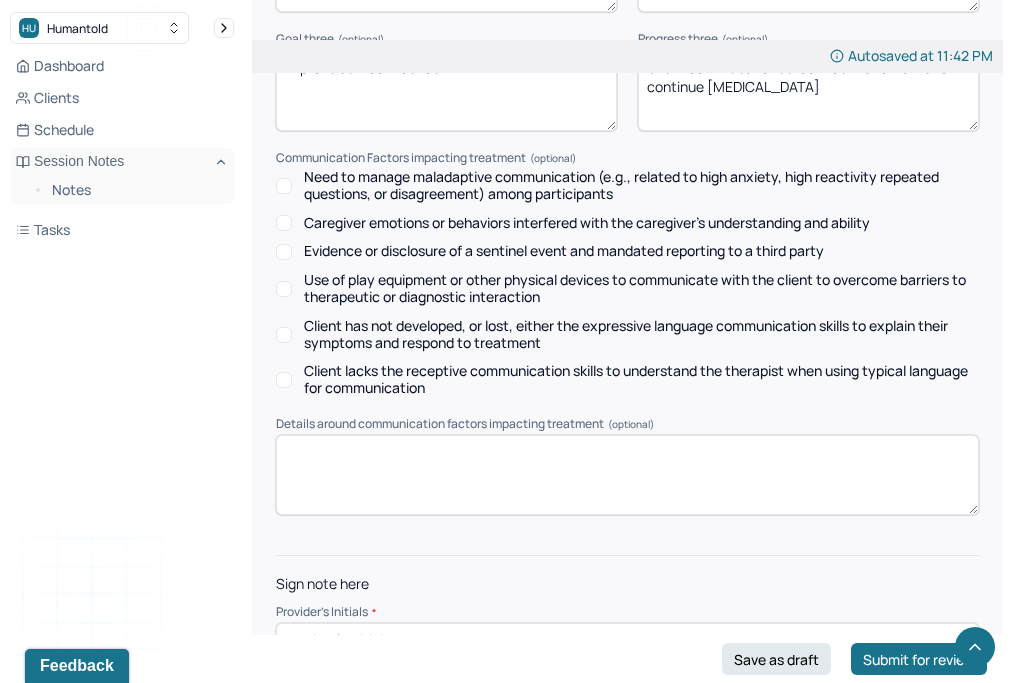 scroll, scrollTop: 3124, scrollLeft: 0, axis: vertical 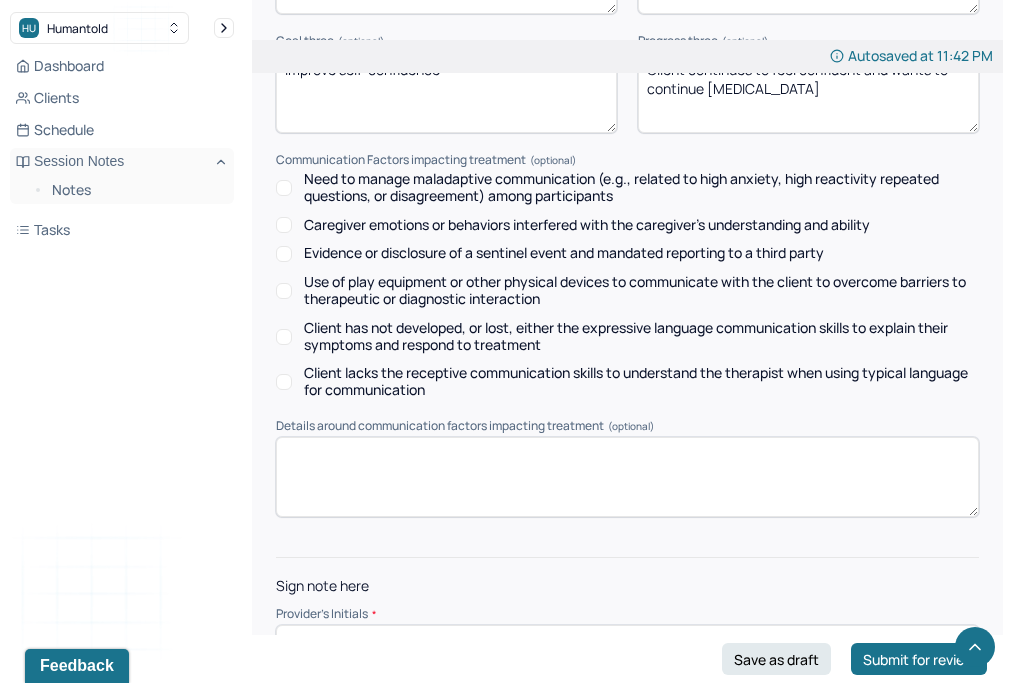 type on "Client continues to feel confident and wants to continue [MEDICAL_DATA]" 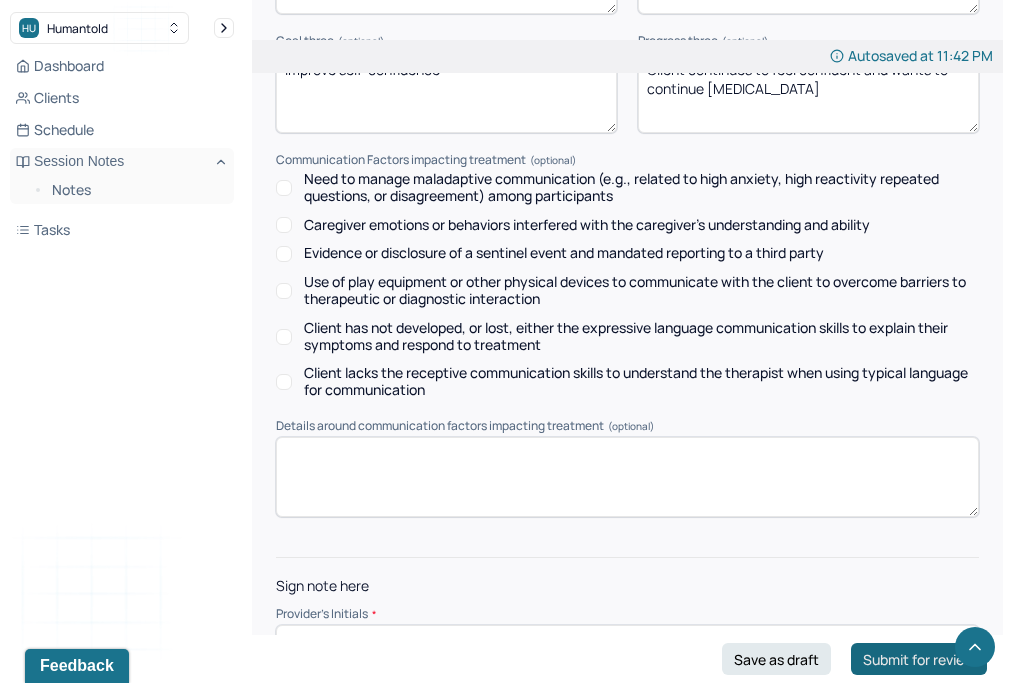 type on "MH" 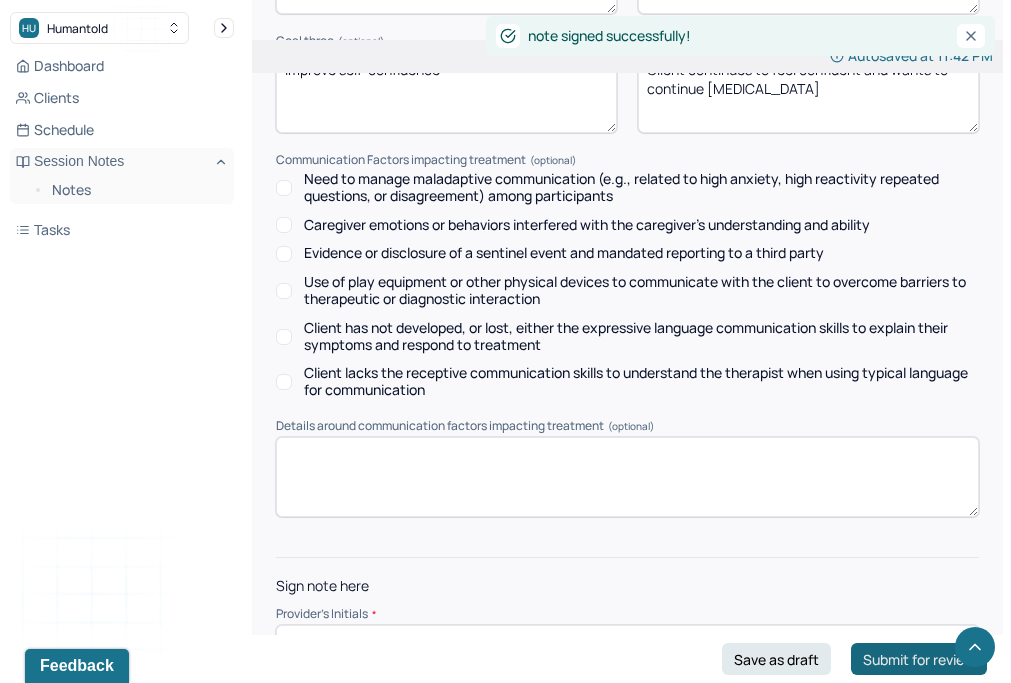 scroll, scrollTop: 0, scrollLeft: 0, axis: both 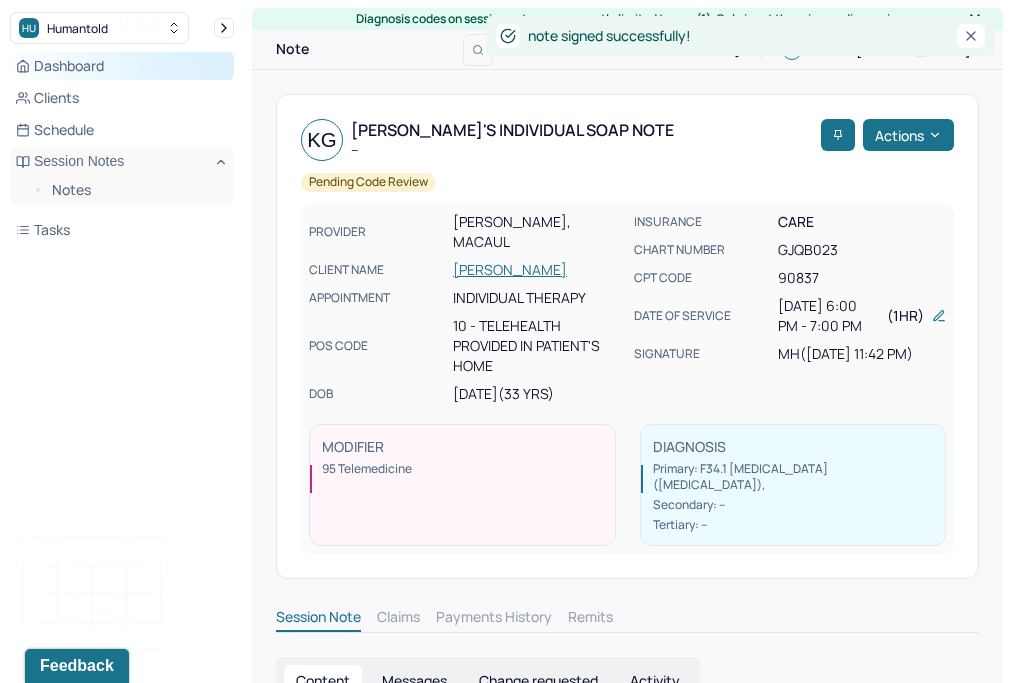 click on "Dashboard" at bounding box center [122, 66] 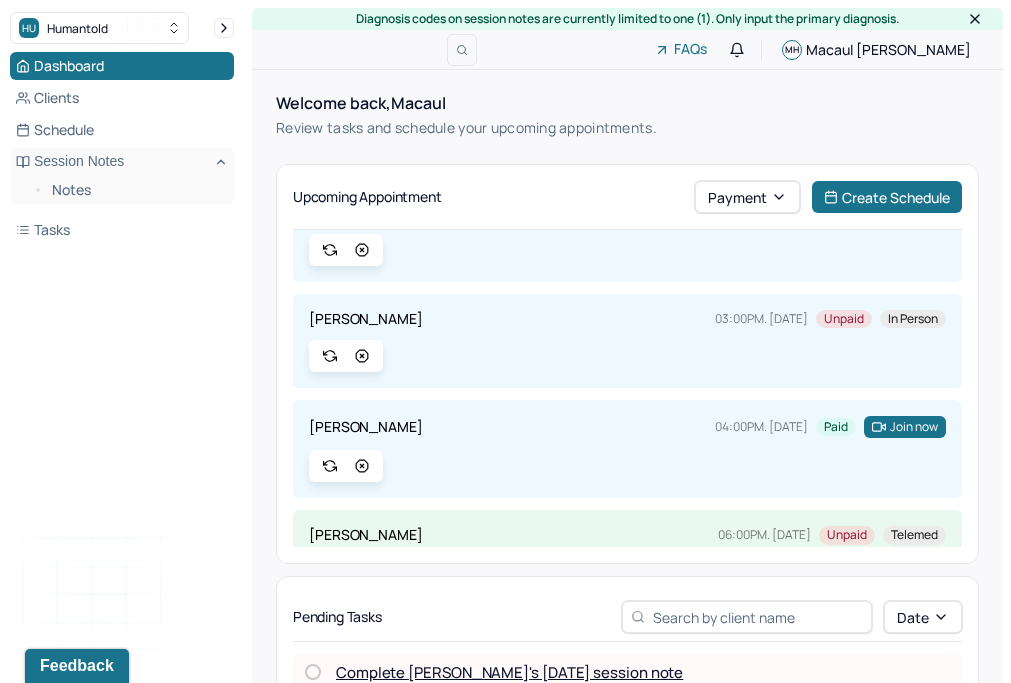 scroll, scrollTop: 190, scrollLeft: 0, axis: vertical 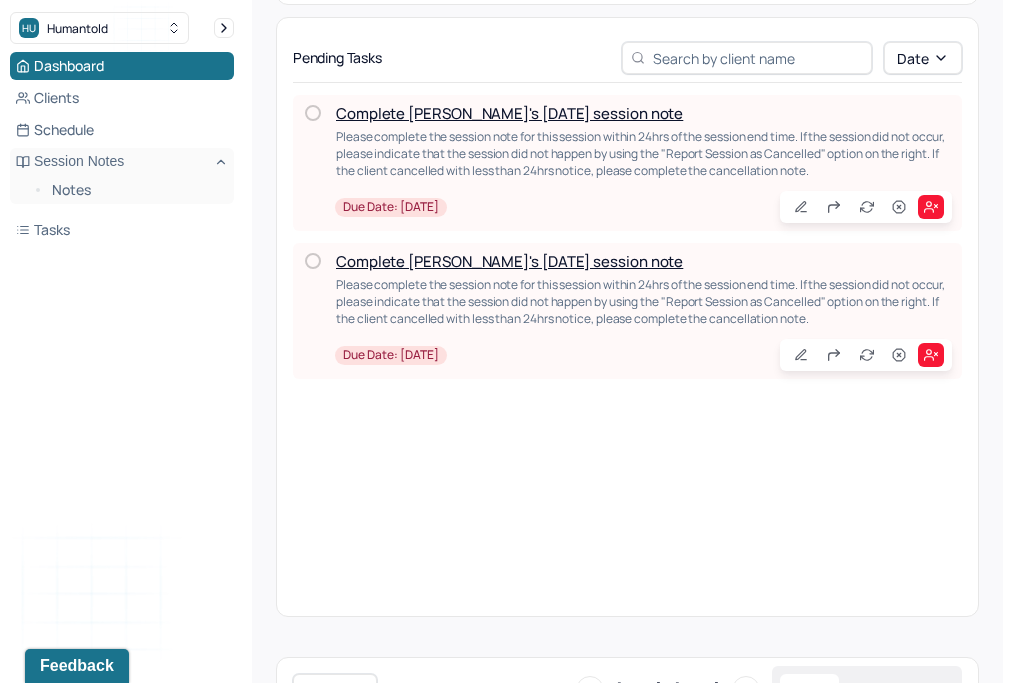 click on "Complete [PERSON_NAME]'s [DATE] session note" at bounding box center (509, 113) 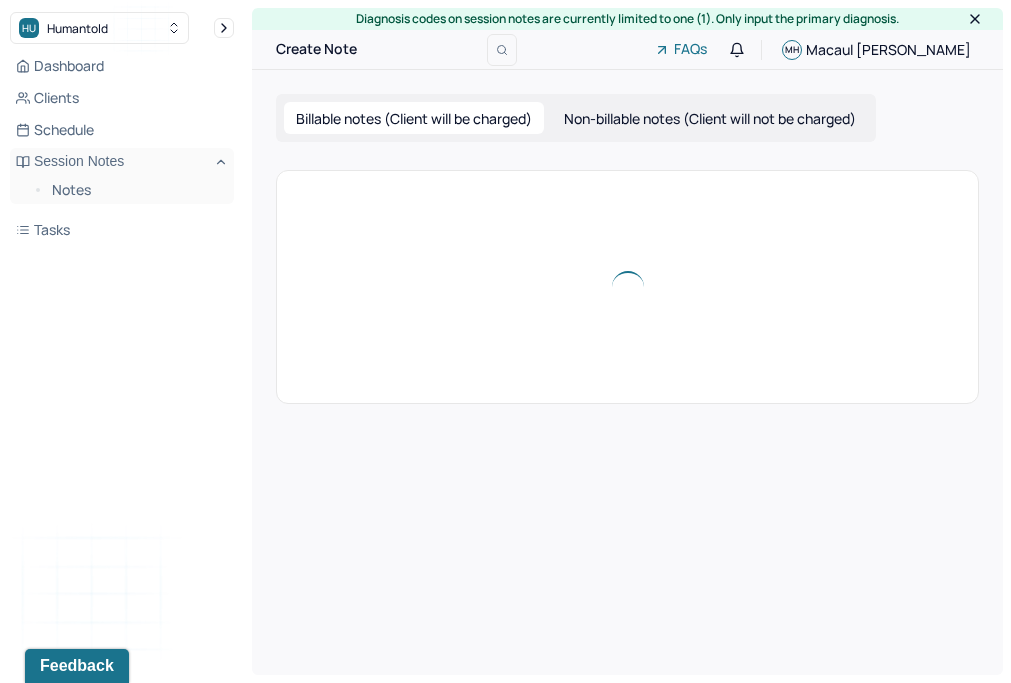 scroll, scrollTop: 0, scrollLeft: 0, axis: both 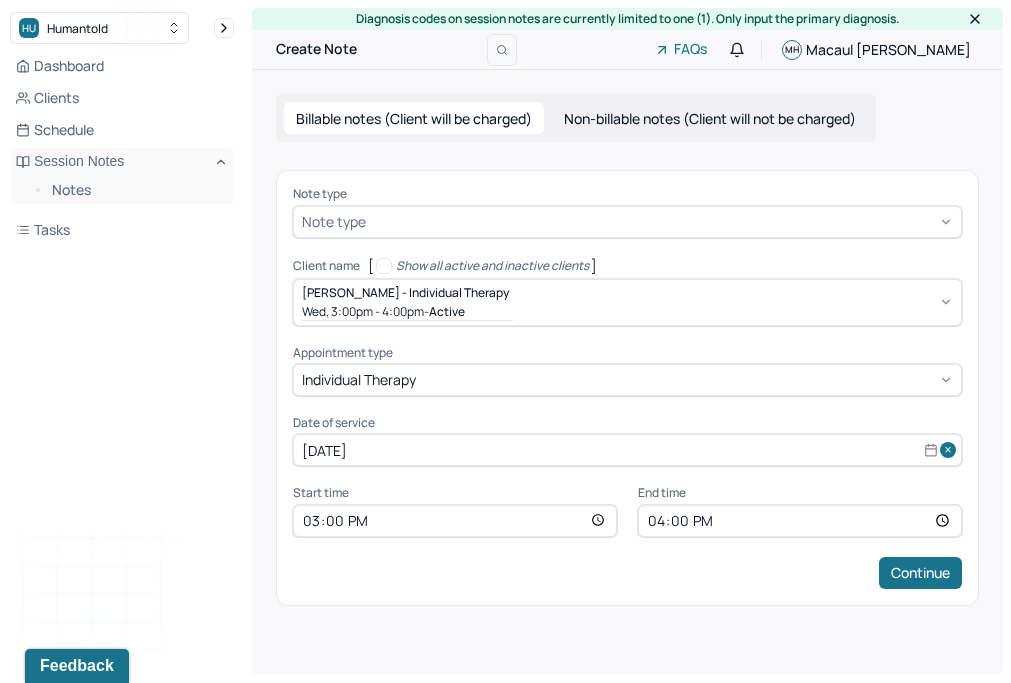 click at bounding box center [661, 221] 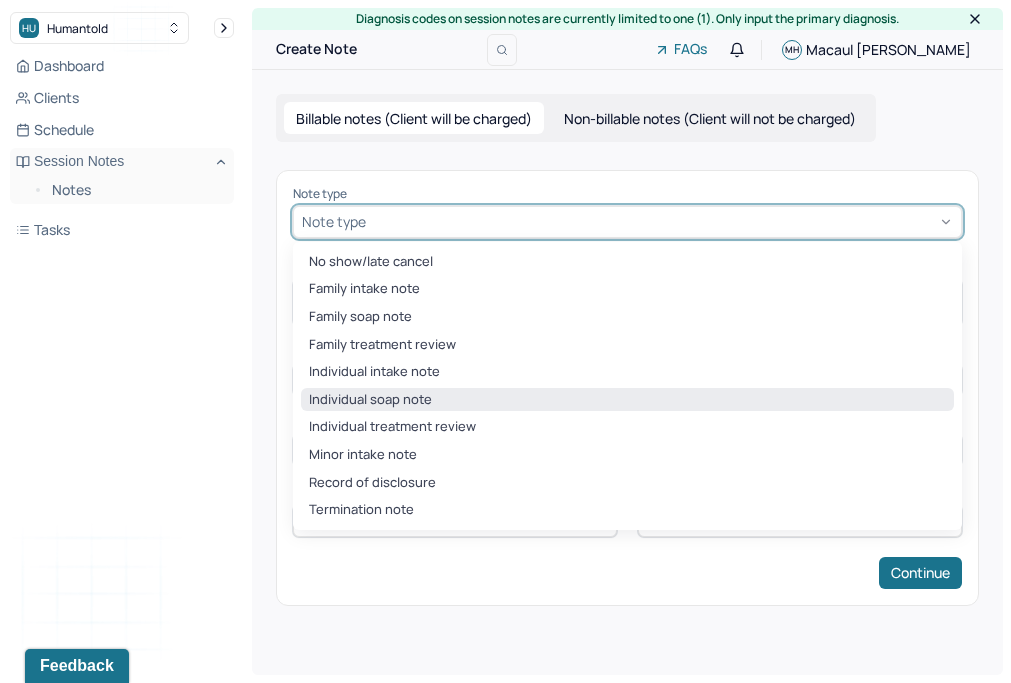 click on "Individual soap note" at bounding box center [627, 400] 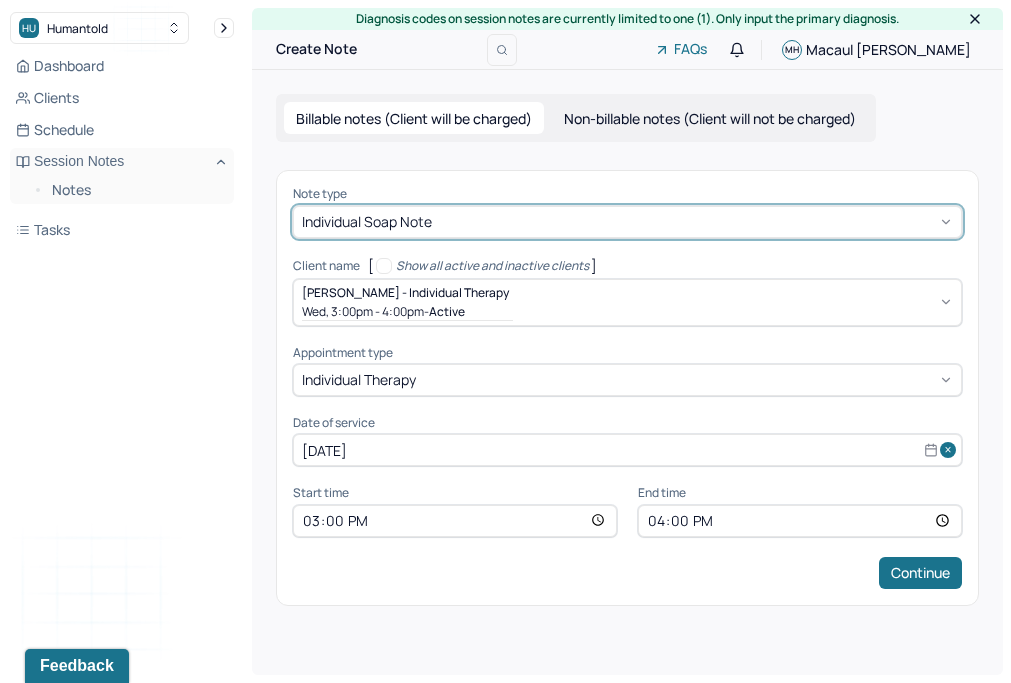 scroll, scrollTop: 0, scrollLeft: 0, axis: both 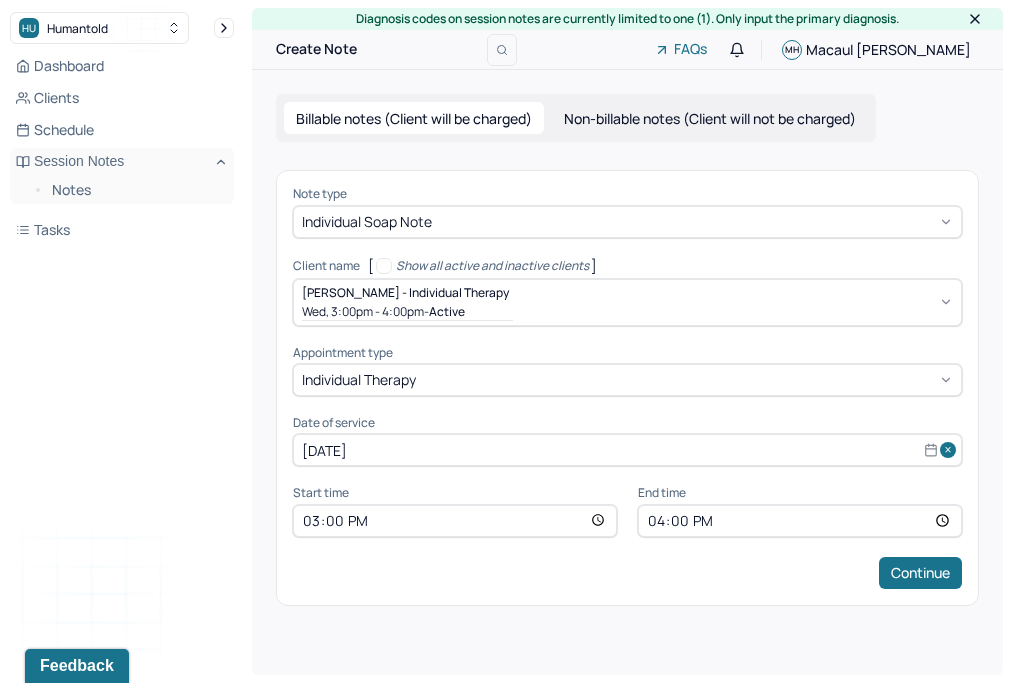 click on "15:00" at bounding box center (455, 521) 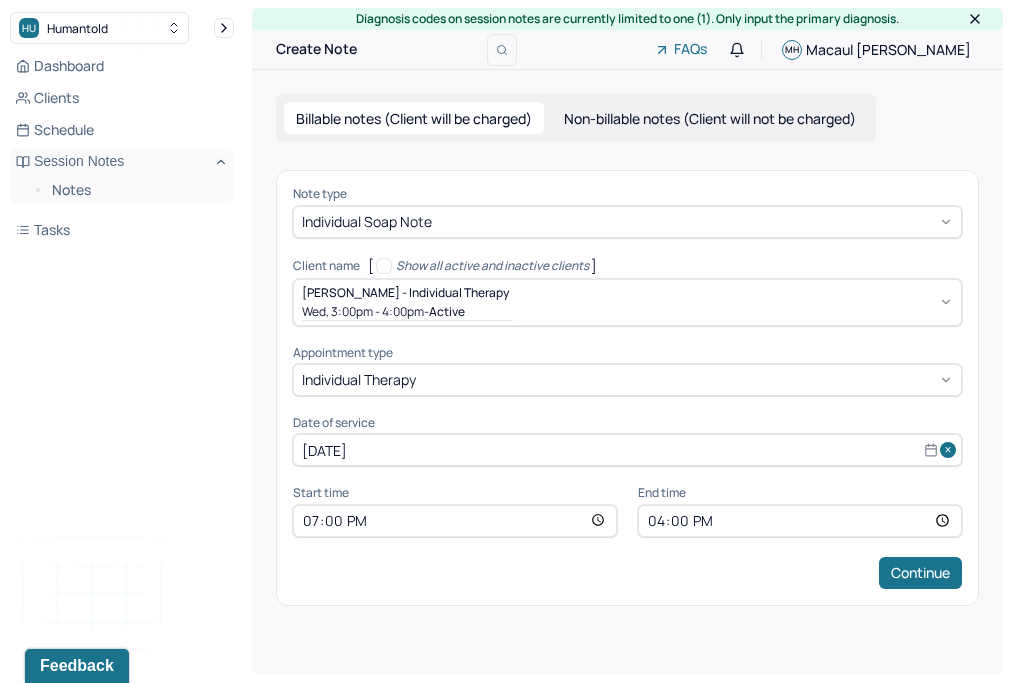 type on "19:00" 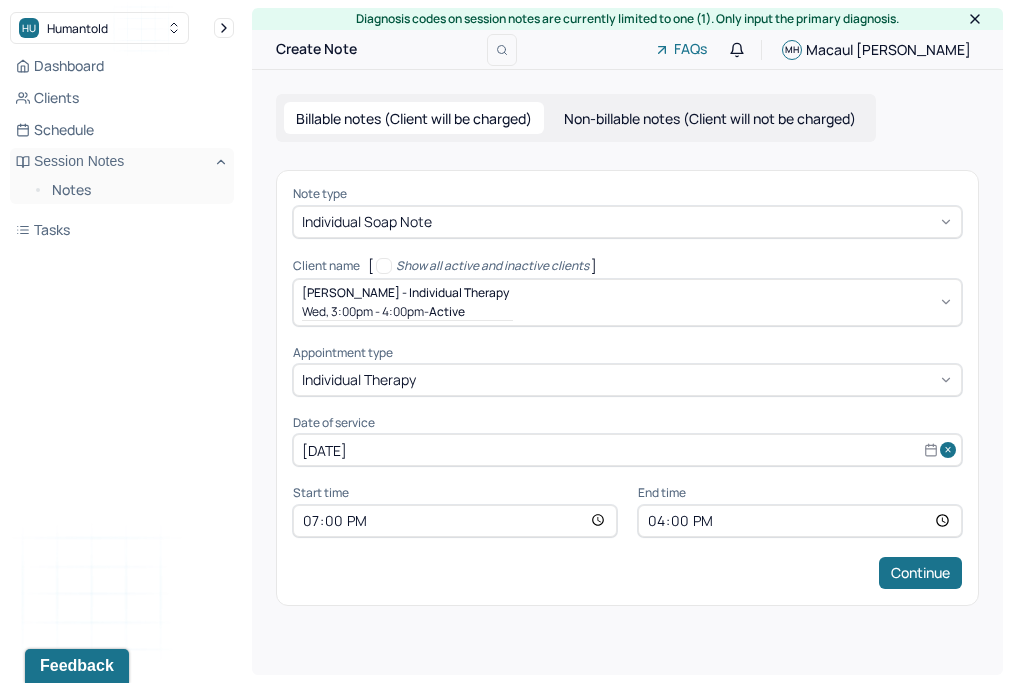 click on "16:00" at bounding box center (800, 521) 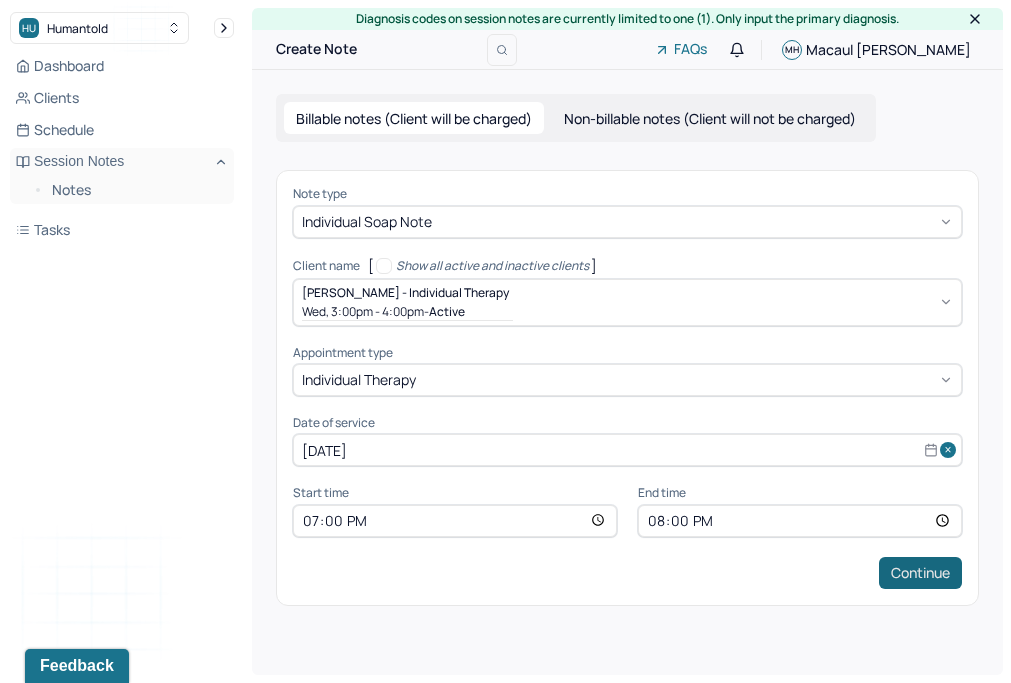type on "20:00" 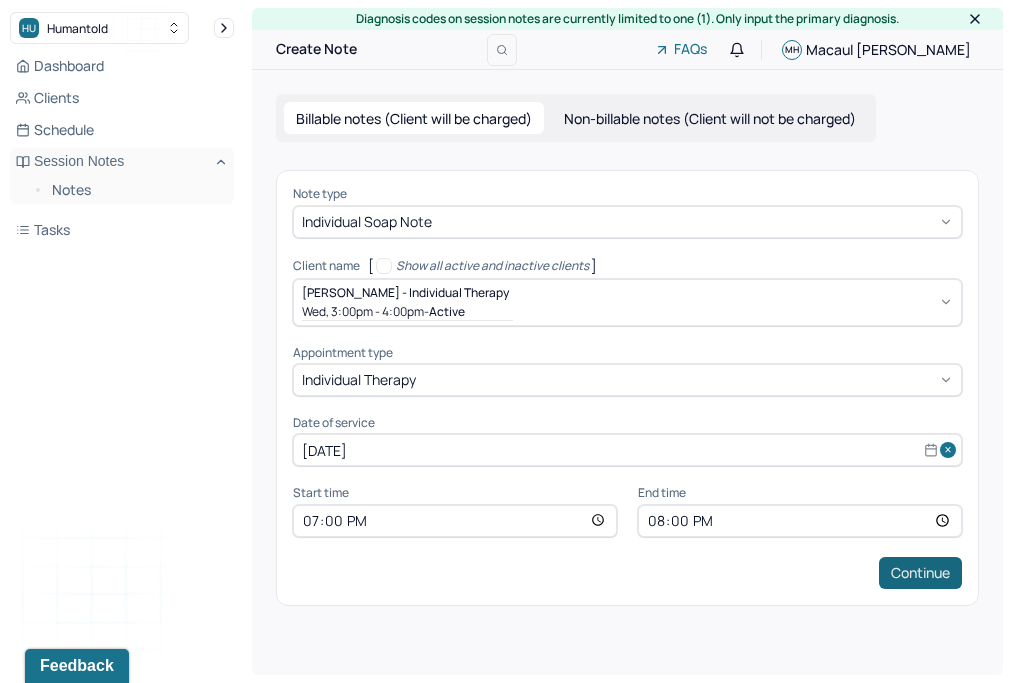 click on "Continue" at bounding box center (920, 573) 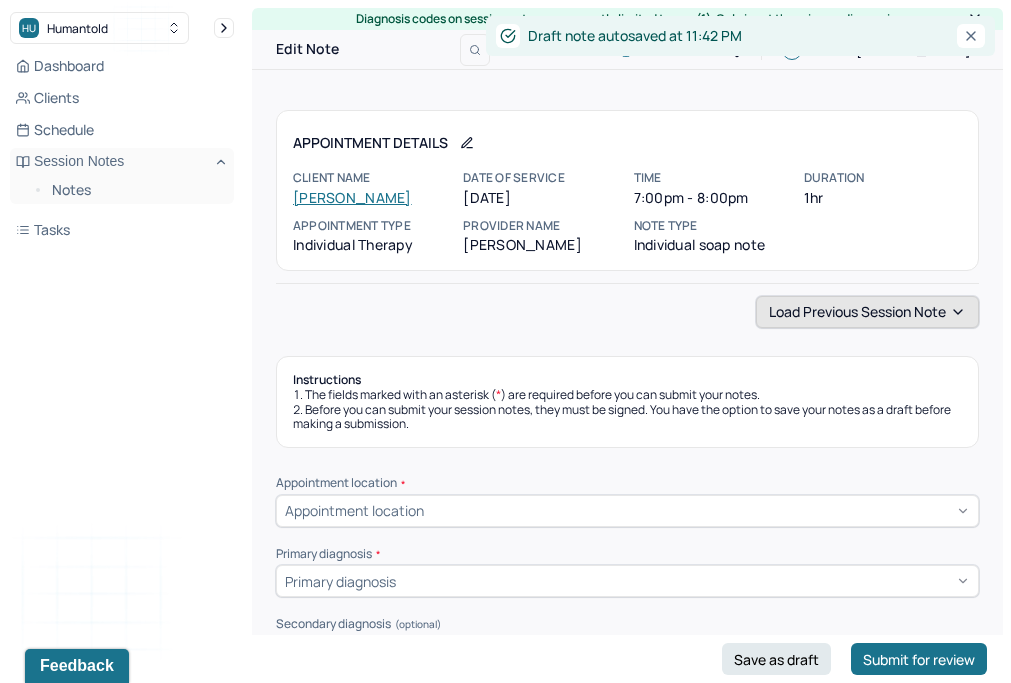 click on "Load previous session note" at bounding box center [867, 312] 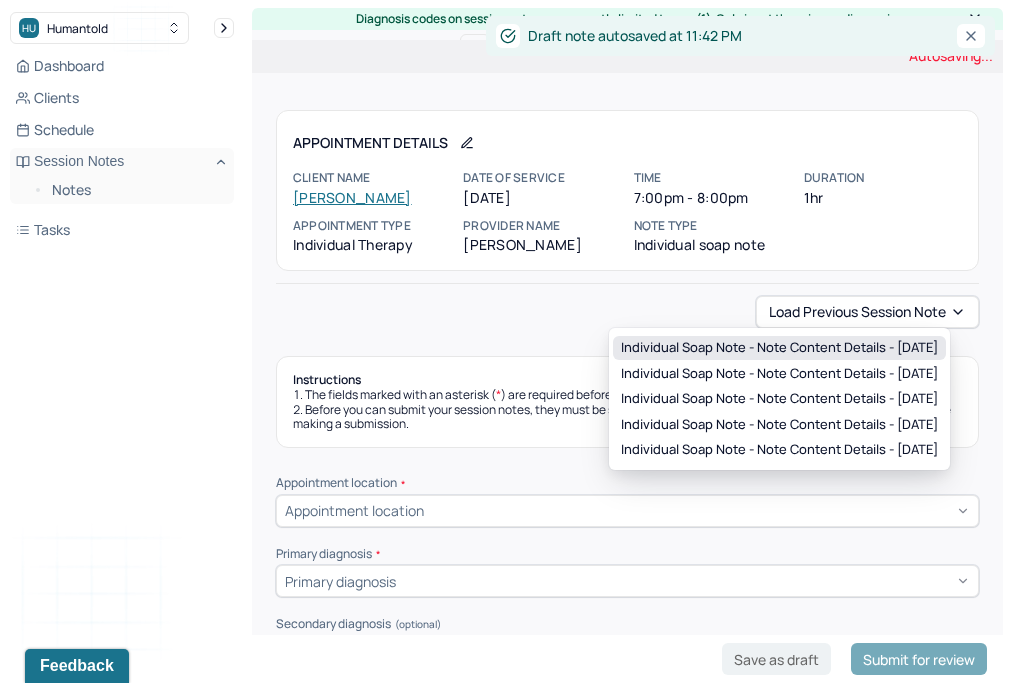 click on "Individual soap note   - Note content Details -   [DATE]" at bounding box center [779, 348] 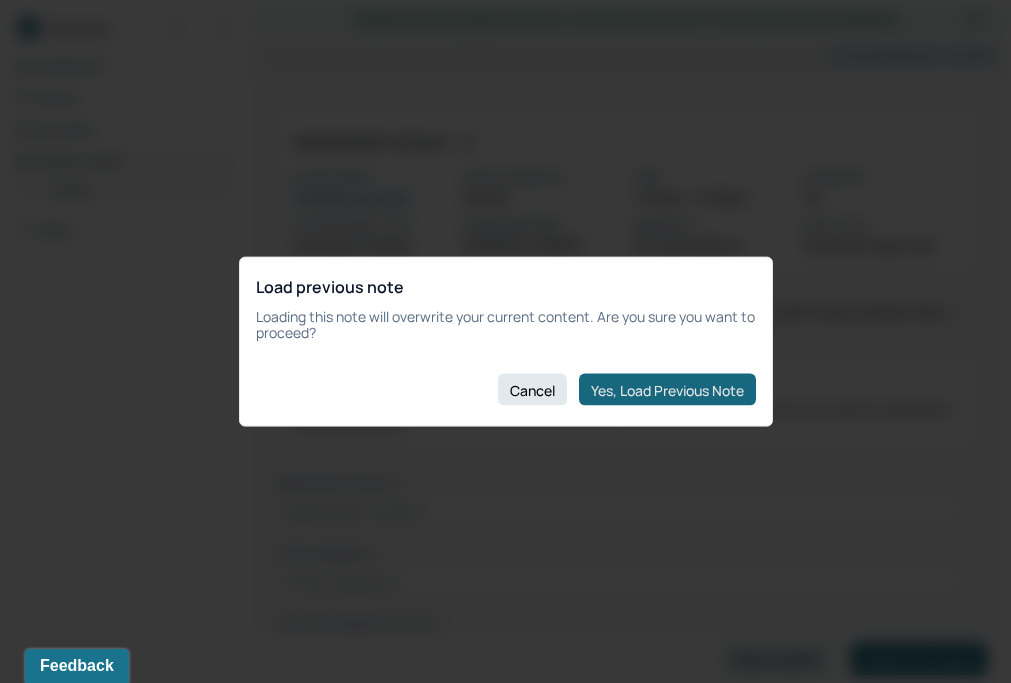 click on "Yes, Load Previous Note" at bounding box center (667, 390) 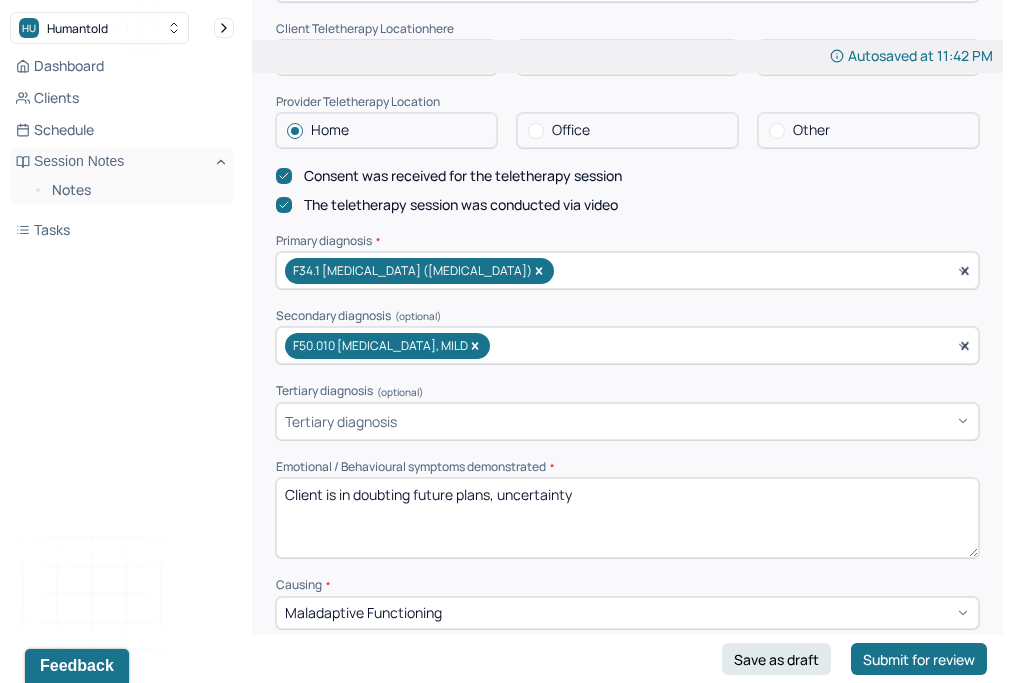 scroll, scrollTop: 564, scrollLeft: 0, axis: vertical 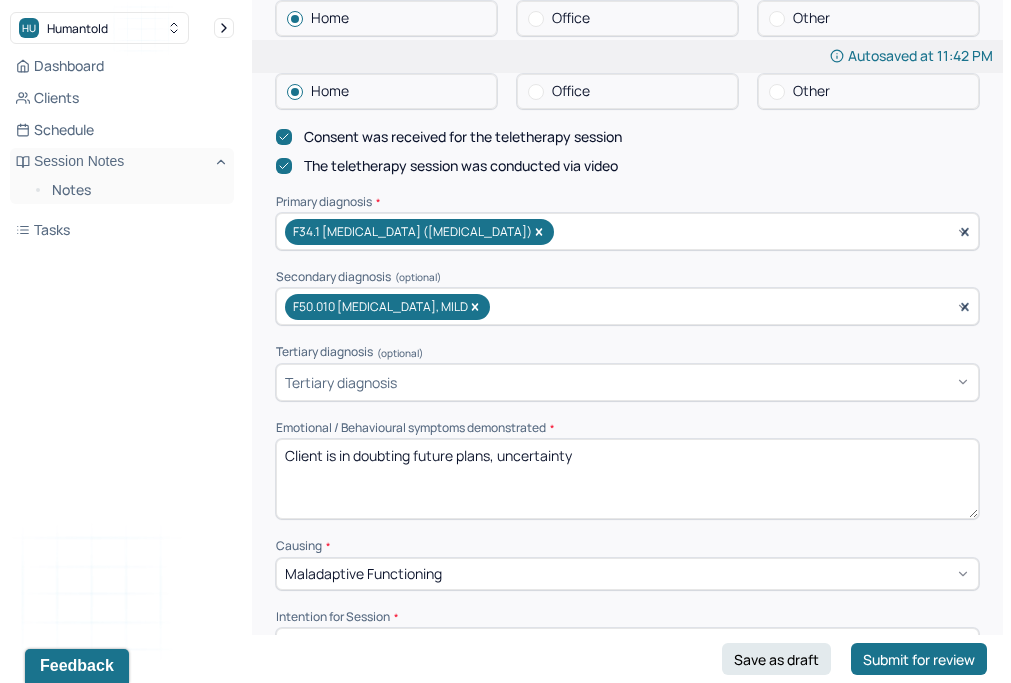 drag, startPoint x: 343, startPoint y: 441, endPoint x: 548, endPoint y: 441, distance: 205 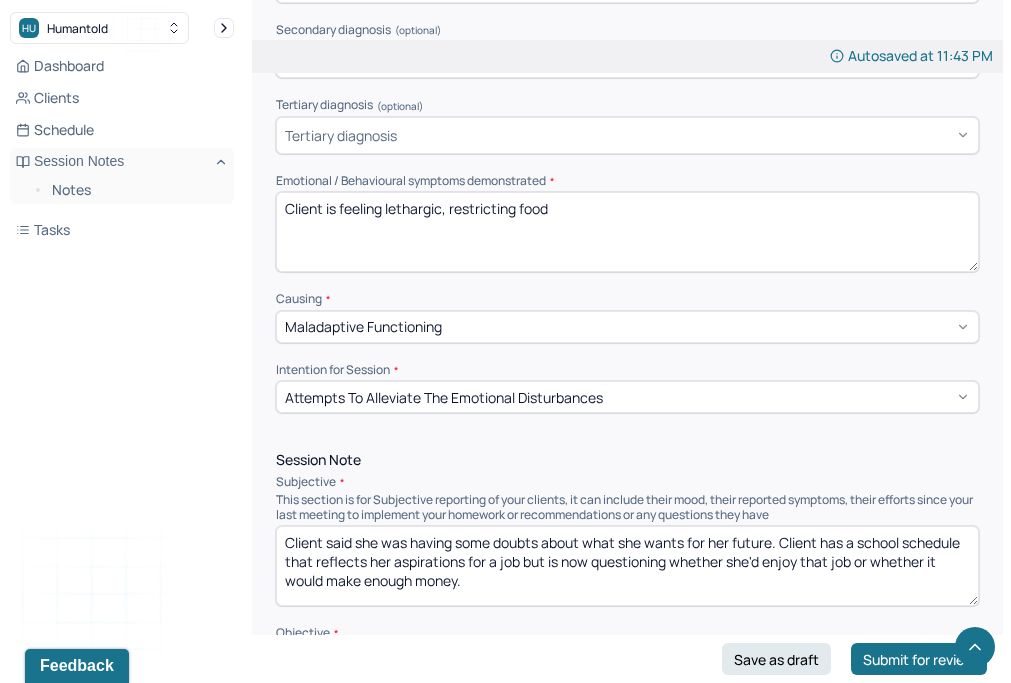 scroll, scrollTop: 848, scrollLeft: 0, axis: vertical 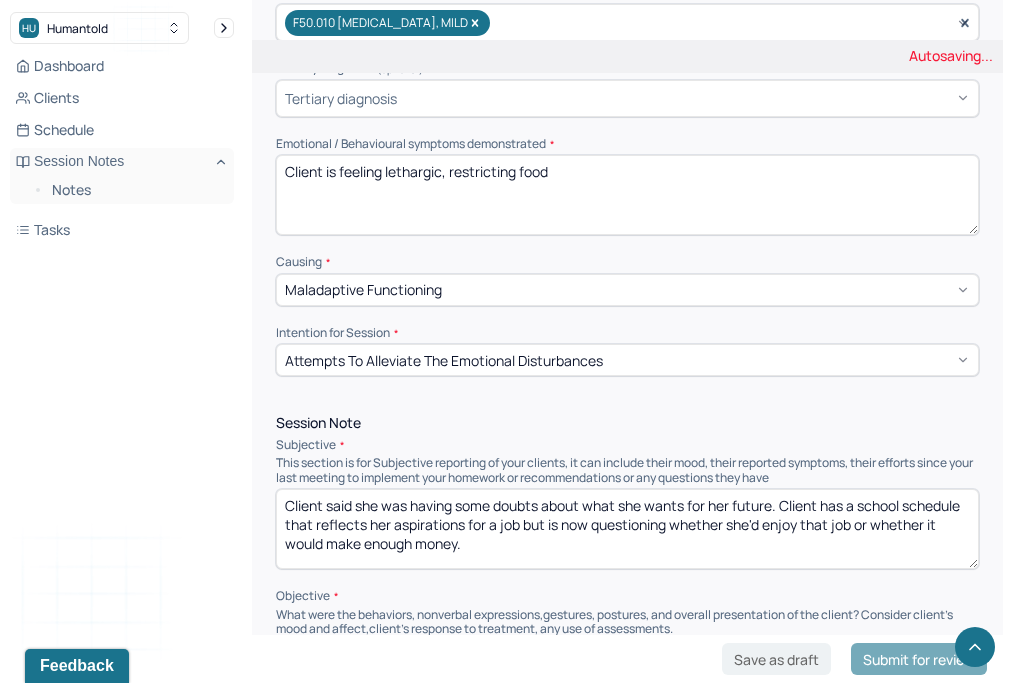 type on "Client is feeling lethargic, restricting food" 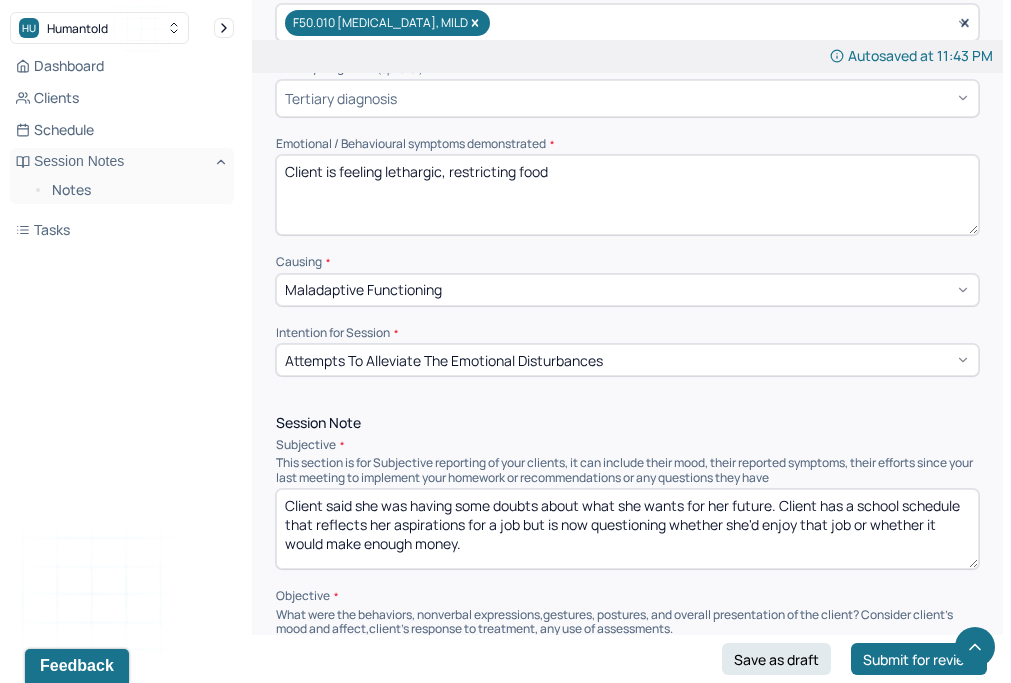 click on "Client said she was having some doubts about what she wants for her future. Client has a school schedule that reflects her aspirations for a job but is now questioning whether she'd enjoy that job or whether it would make enough money." at bounding box center [627, 529] 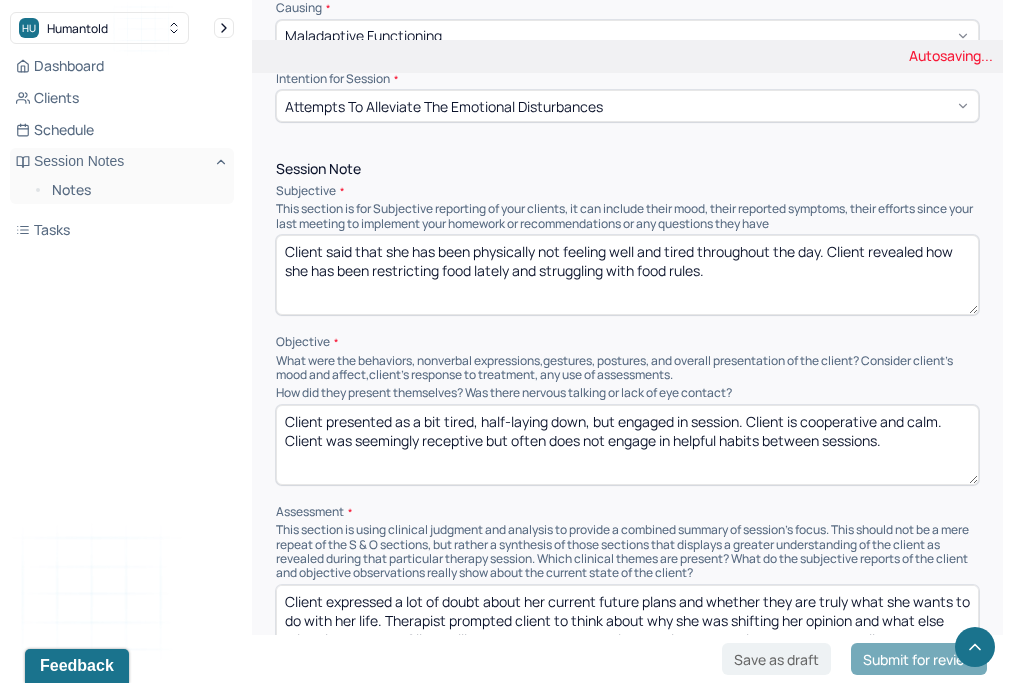 scroll, scrollTop: 1101, scrollLeft: 0, axis: vertical 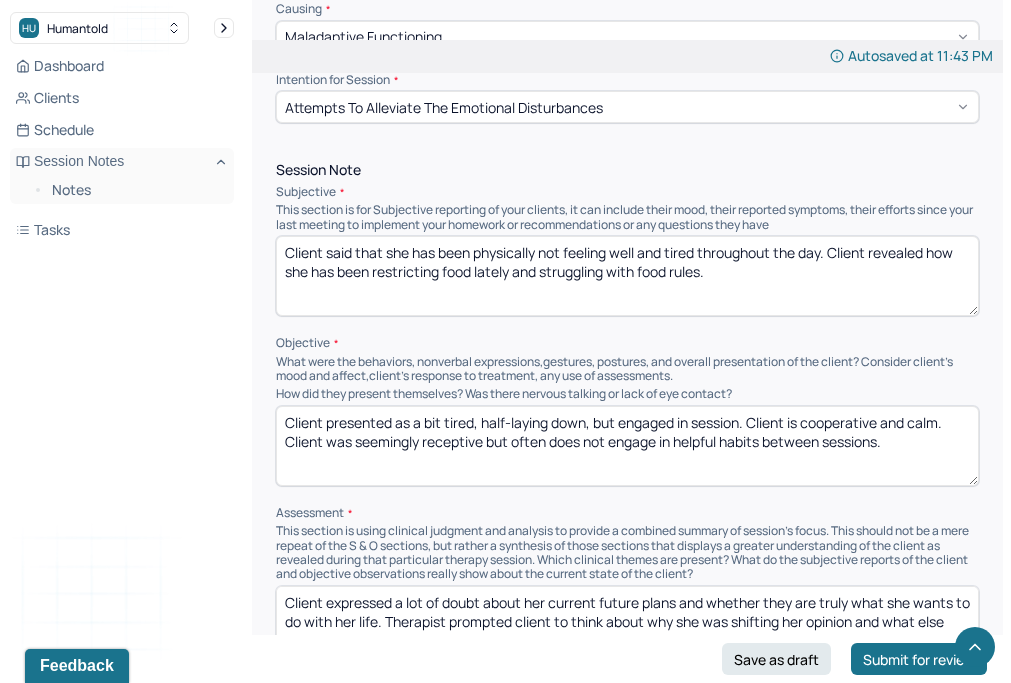 type on "Client said that she has been physically not feeling well and tired throughout the day. Client revealed how she has been restricting food lately and struggling with food rules." 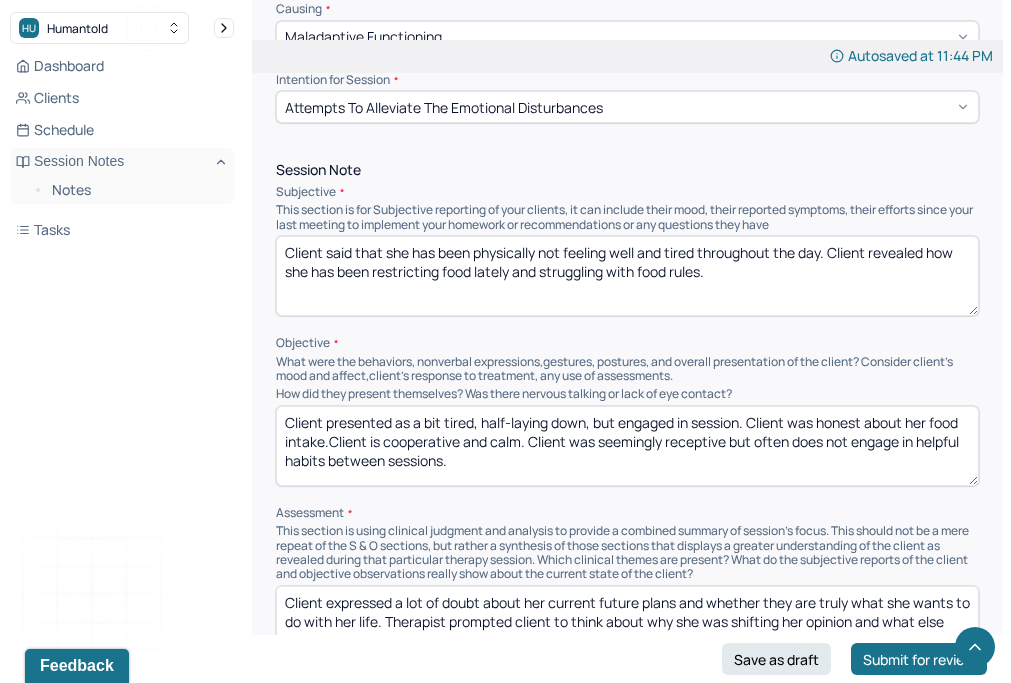click on "Client presented as a bit tired, half-laying down, but engaged in session. Client was honest about her food intake Client is cooperative and calm. Client was seemingly receptive but often does not engage in helpful habits between sessions." at bounding box center [627, 446] 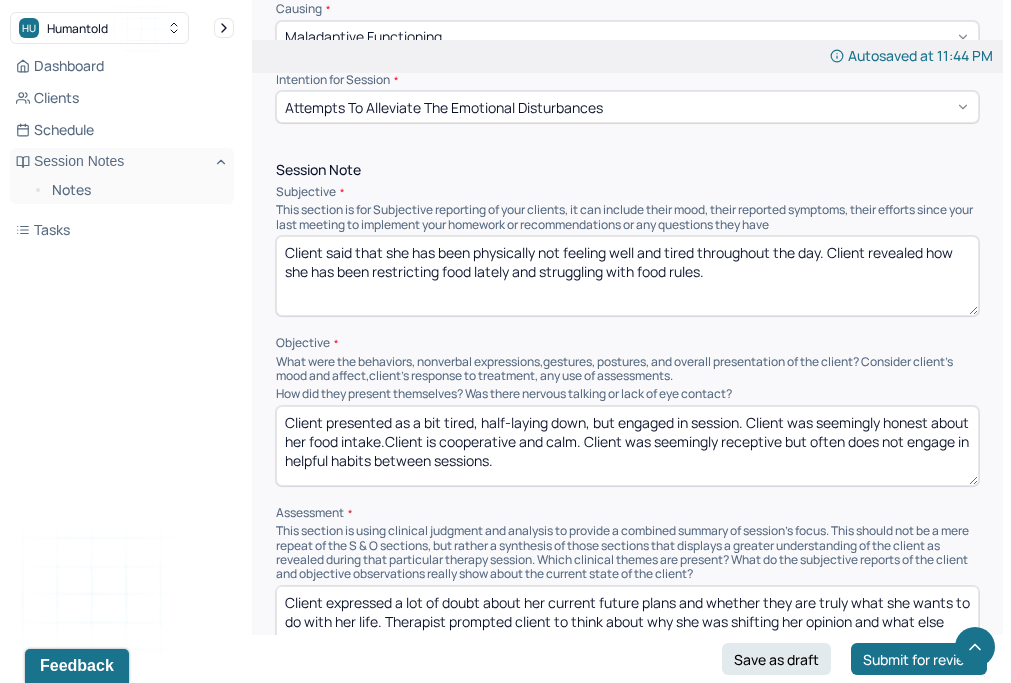 click on "Client presented as a bit tired, half-laying down, but engaged in session. Client was seemingly honest about her food intake.Client is cooperative and calm. Client was seemingly receptive but often does not engage in helpful habits between sessions." at bounding box center [627, 446] 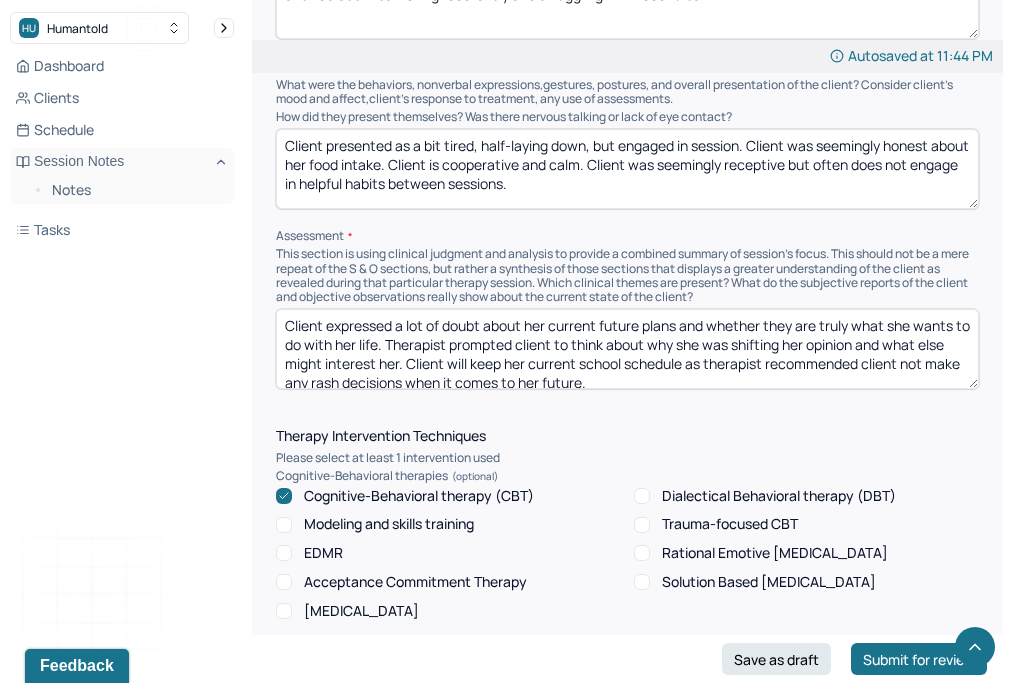 scroll, scrollTop: 1377, scrollLeft: 0, axis: vertical 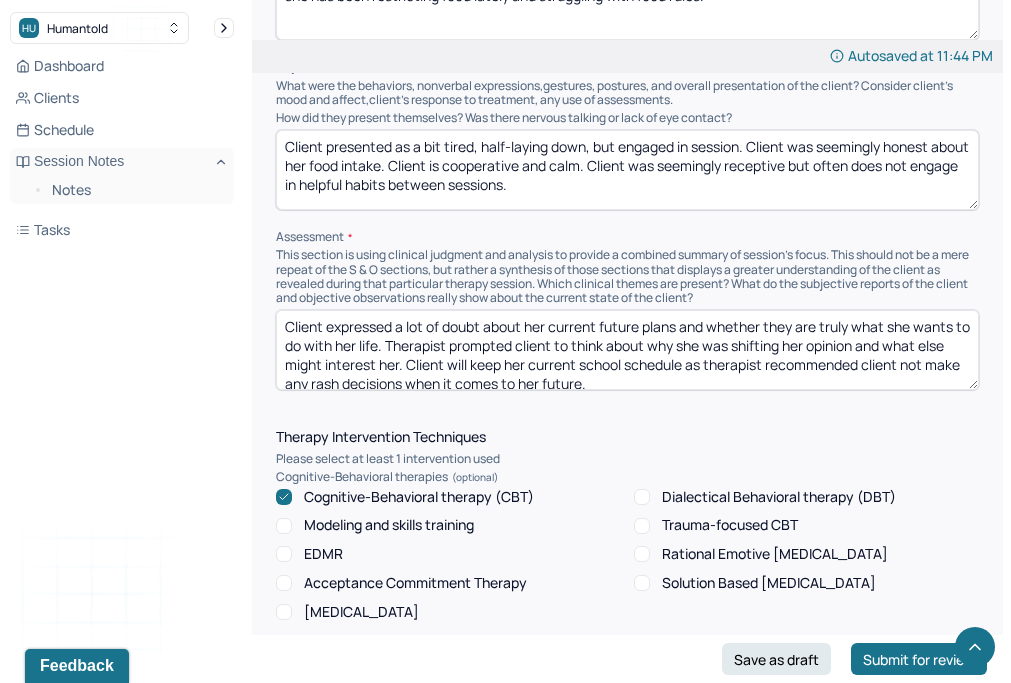 type on "Client presented as a bit tired, half-laying down, but engaged in session. Client was seemingly honest about her food intake. Client is cooperative and calm. Client was seemingly receptive but often does not engage in helpful habits between sessions." 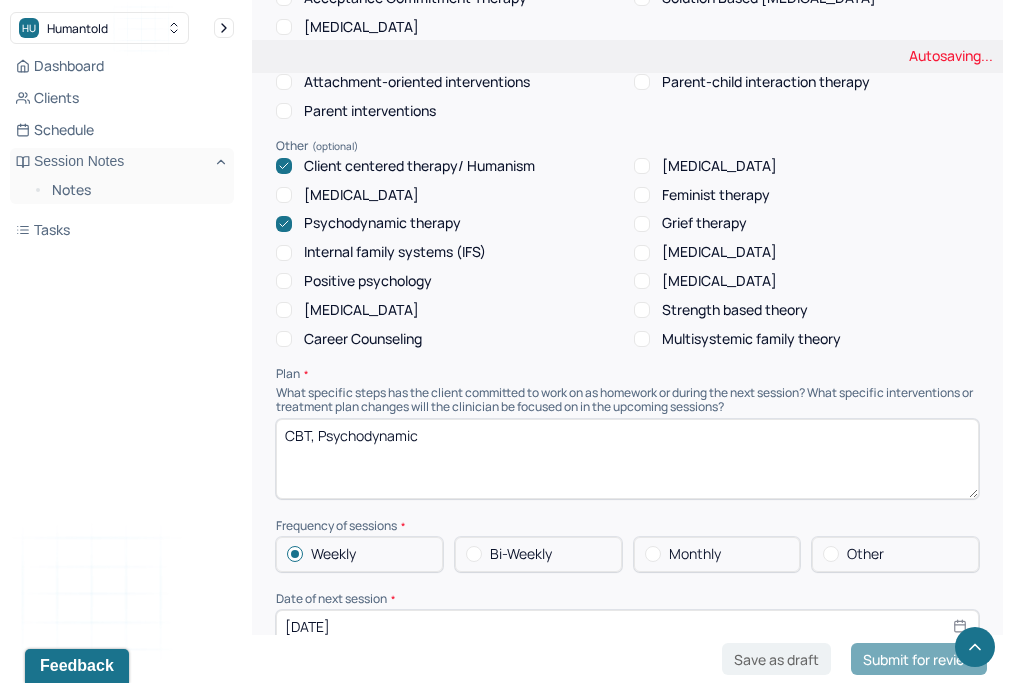 scroll, scrollTop: 2006, scrollLeft: 0, axis: vertical 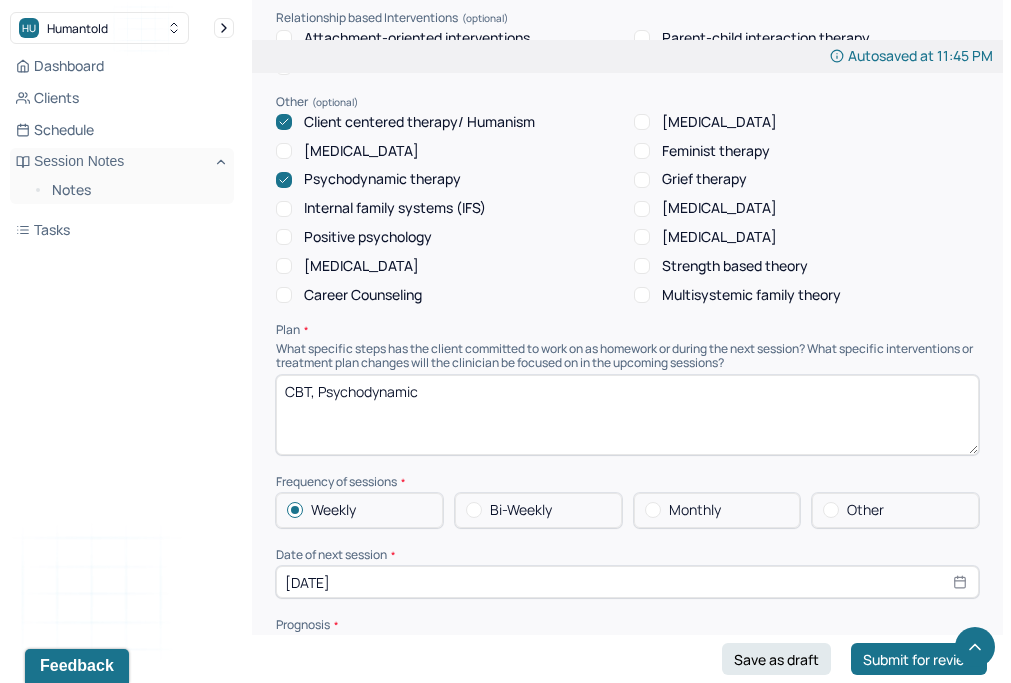 type on "Client discussed her health issues and how she went to see her PCP the other day. With prompting, client revealed how her restrictive eating habits and loud ED voice has returned. Therapist addressed the regression in progress and had client commit to taking a step toward recovery." 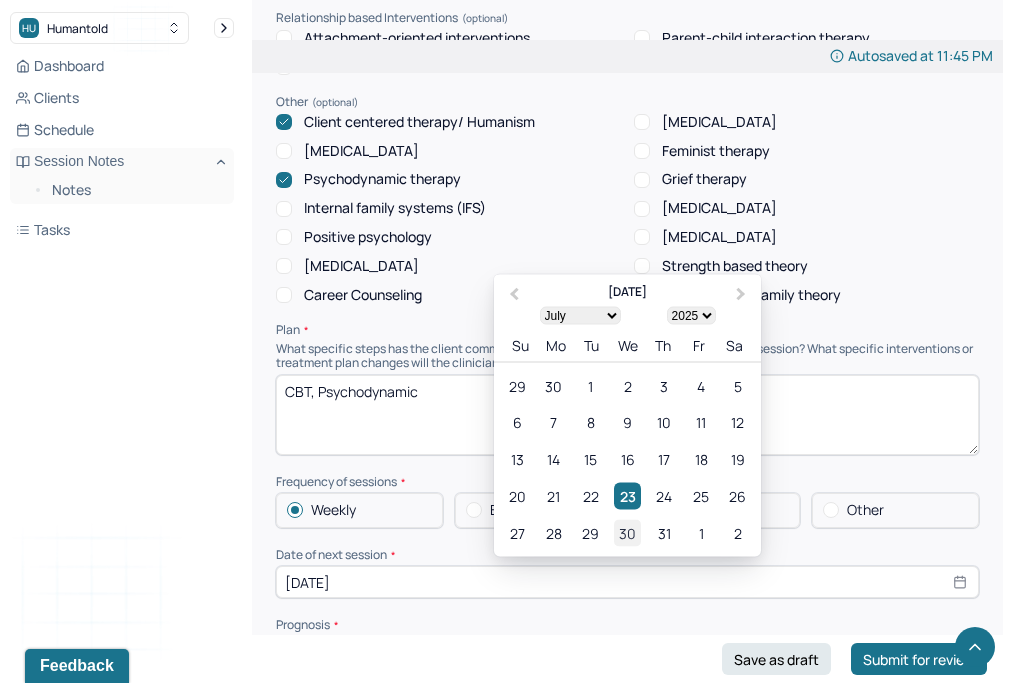 click on "30" at bounding box center (627, 533) 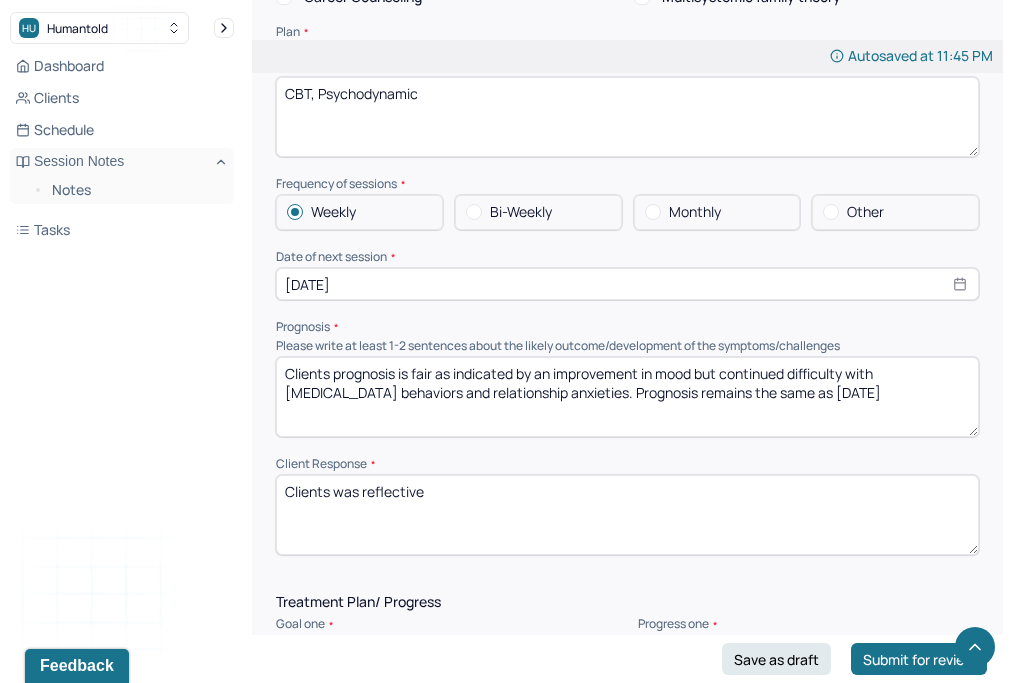 scroll, scrollTop: 2314, scrollLeft: 0, axis: vertical 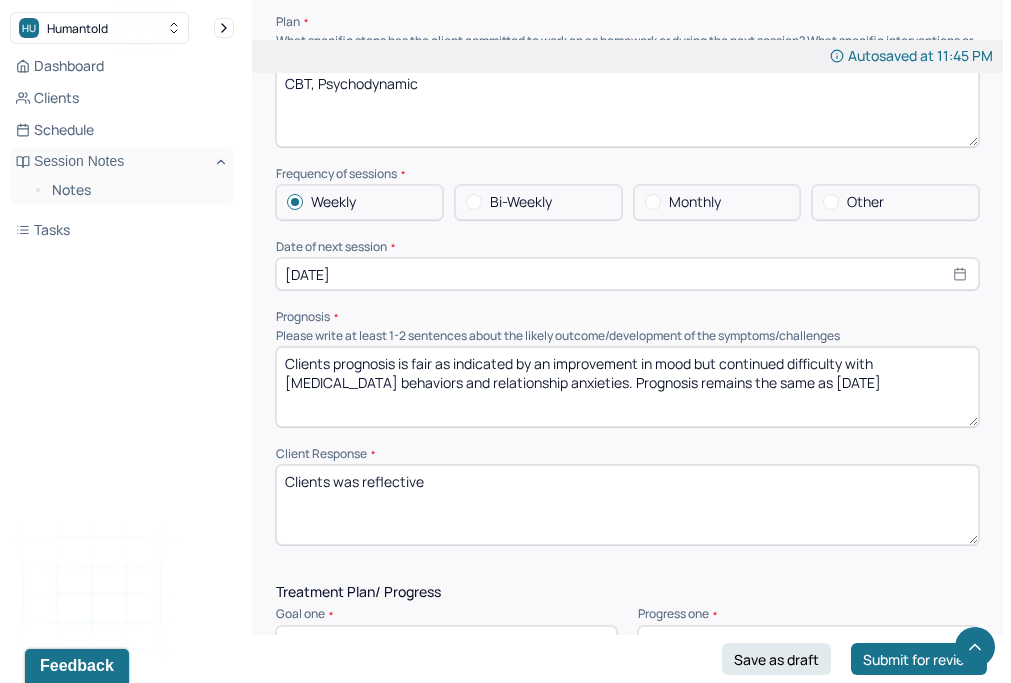click on "Clients was reflective" at bounding box center (627, 505) 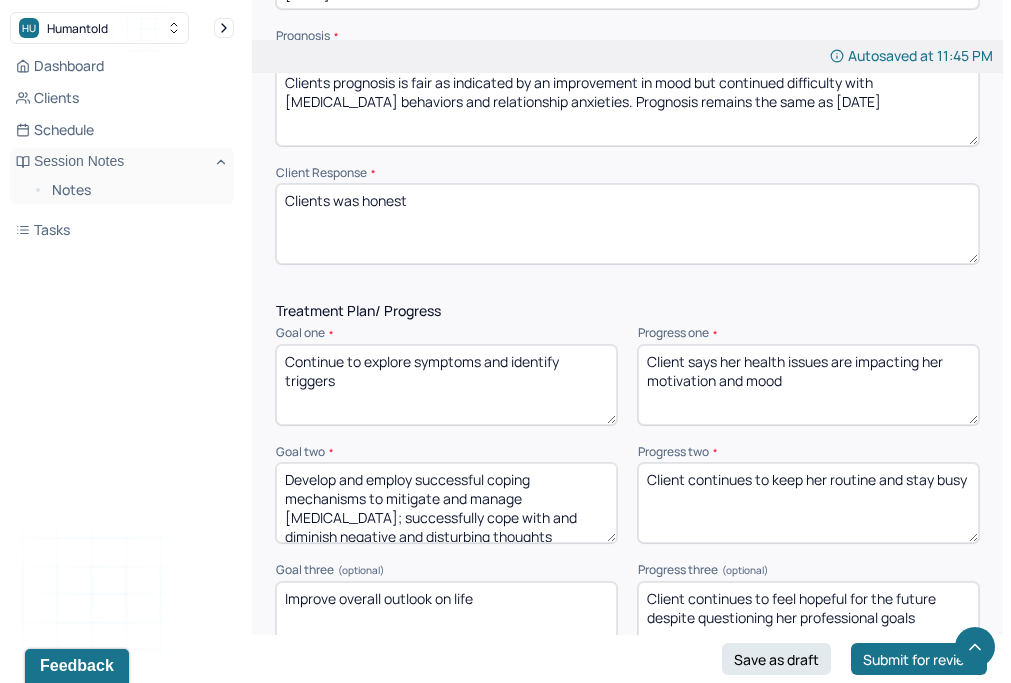 scroll, scrollTop: 2609, scrollLeft: 0, axis: vertical 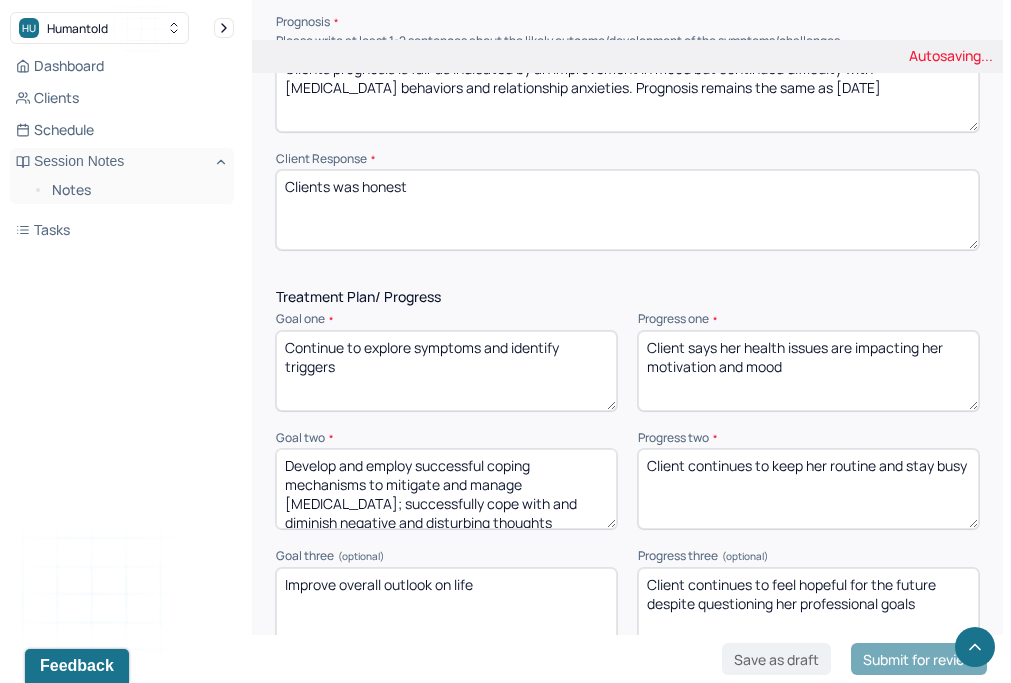 type on "Clients was honest" 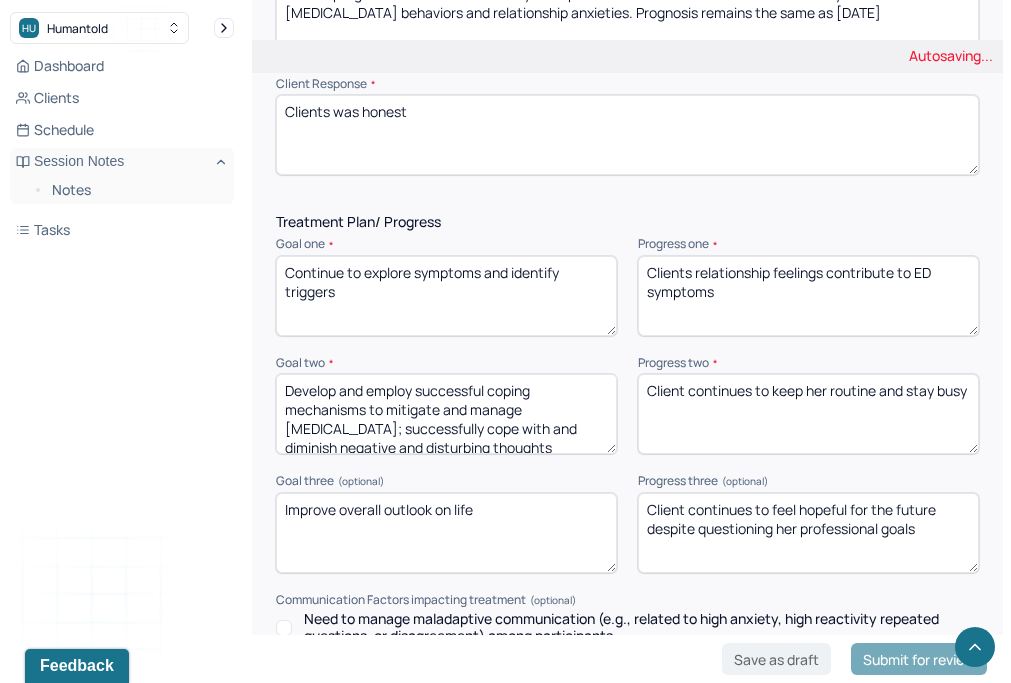 scroll, scrollTop: 2688, scrollLeft: 0, axis: vertical 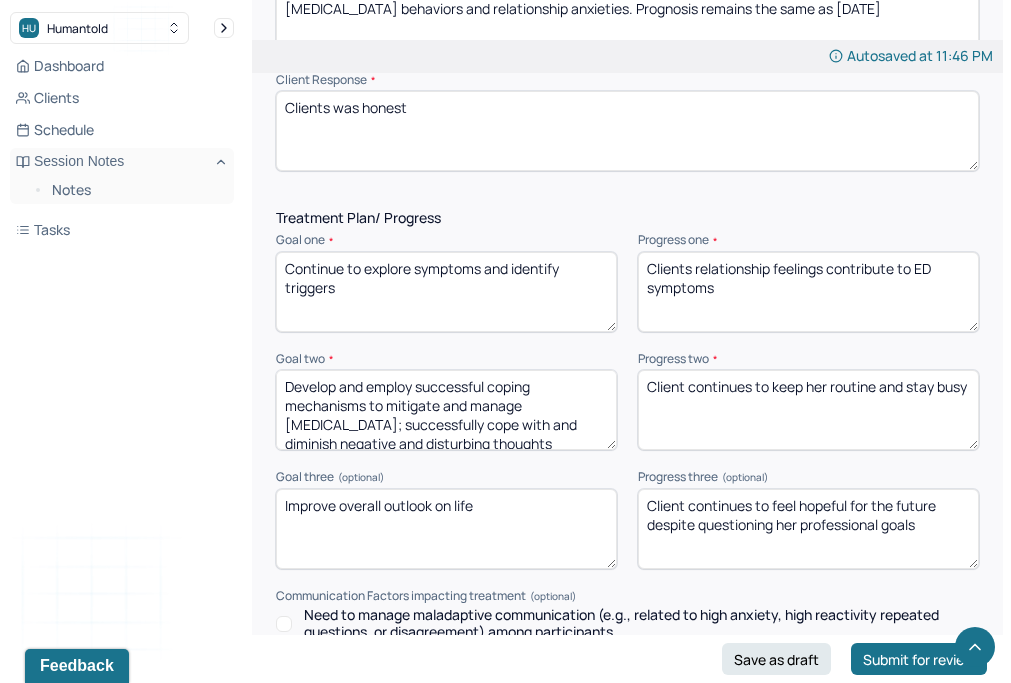 type on "Clients relationship feelings contribute to ED symptoms" 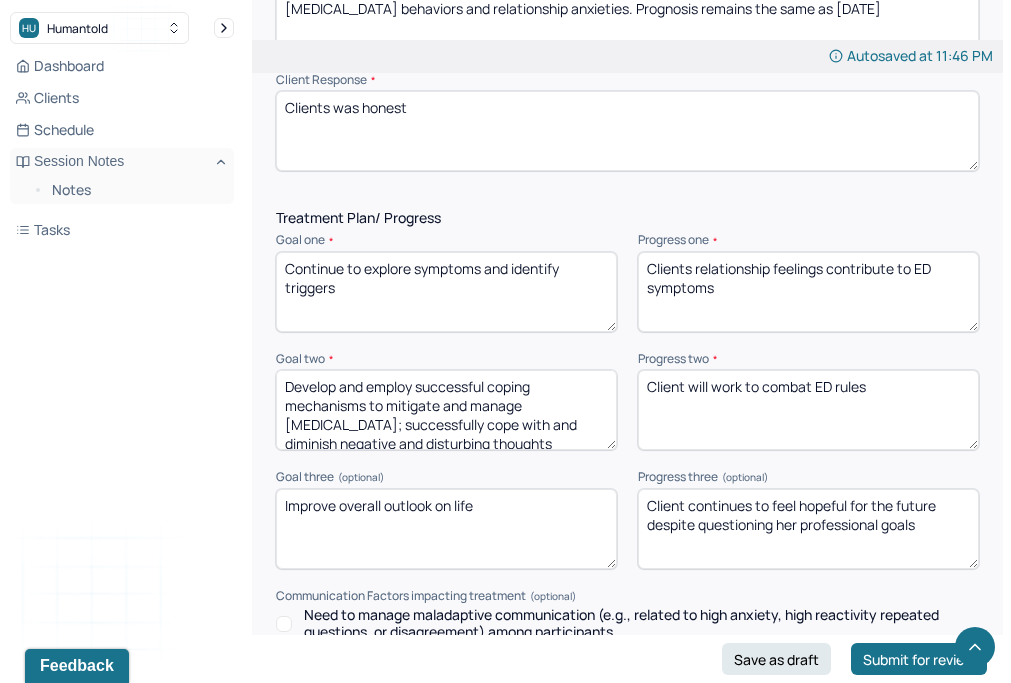type on "Client will work to combat ED rules" 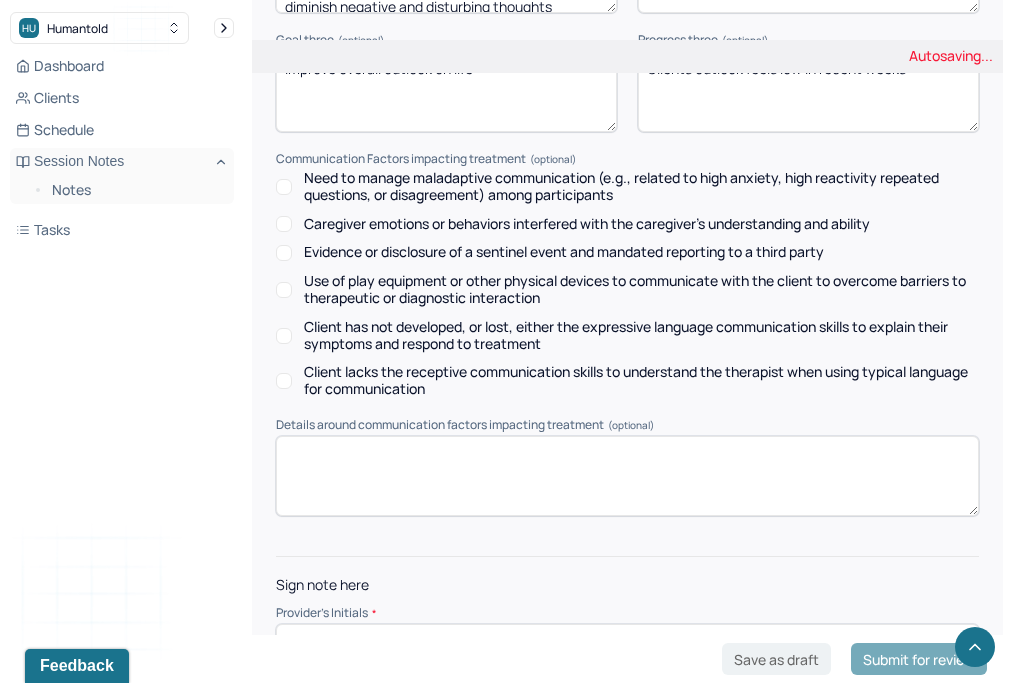 scroll, scrollTop: 3124, scrollLeft: 0, axis: vertical 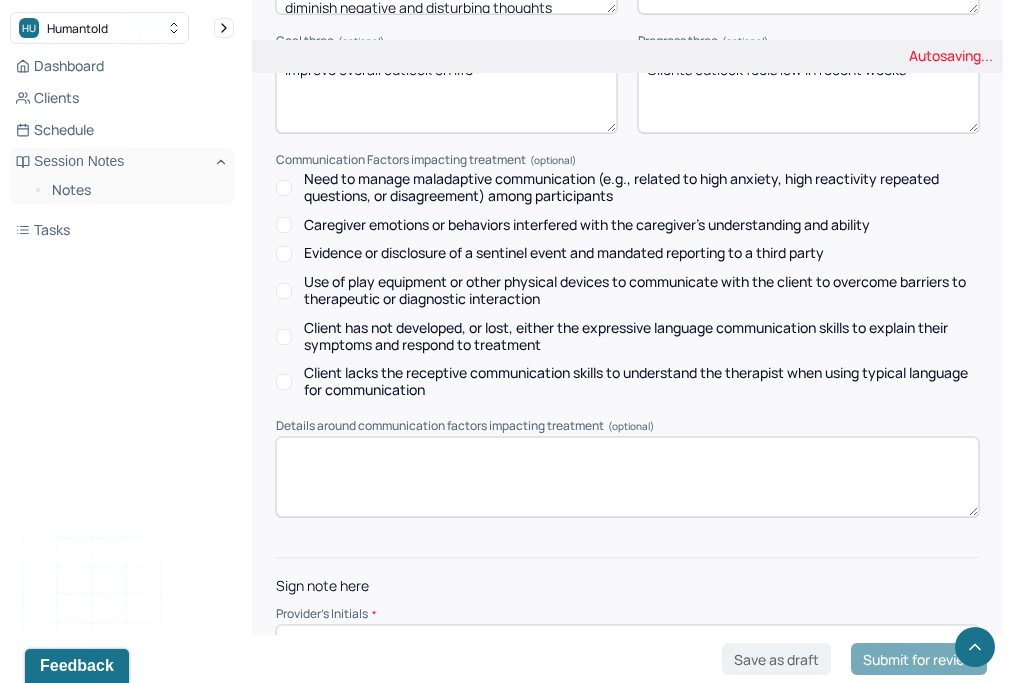 type on "Clients outlook feels low in recent weeks" 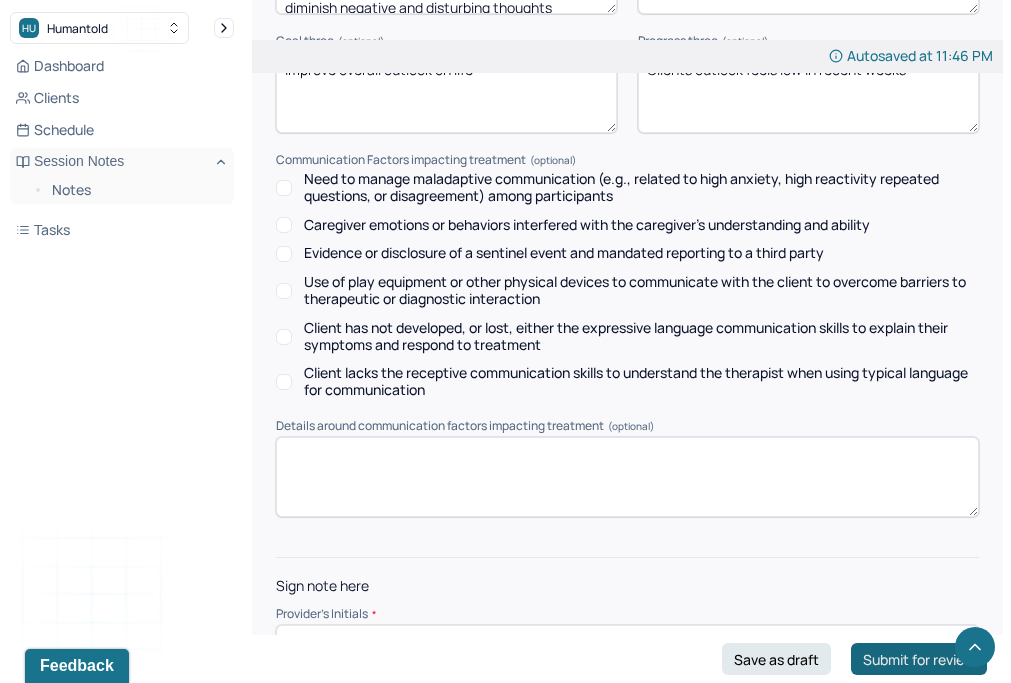 type on "MH" 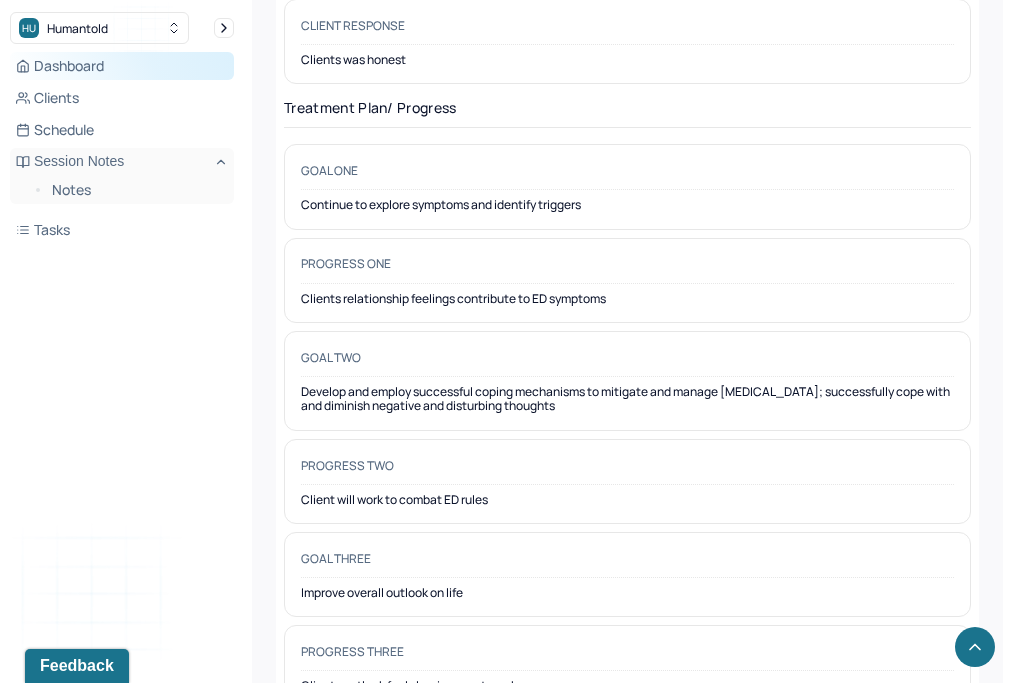 click on "Dashboard" at bounding box center (122, 66) 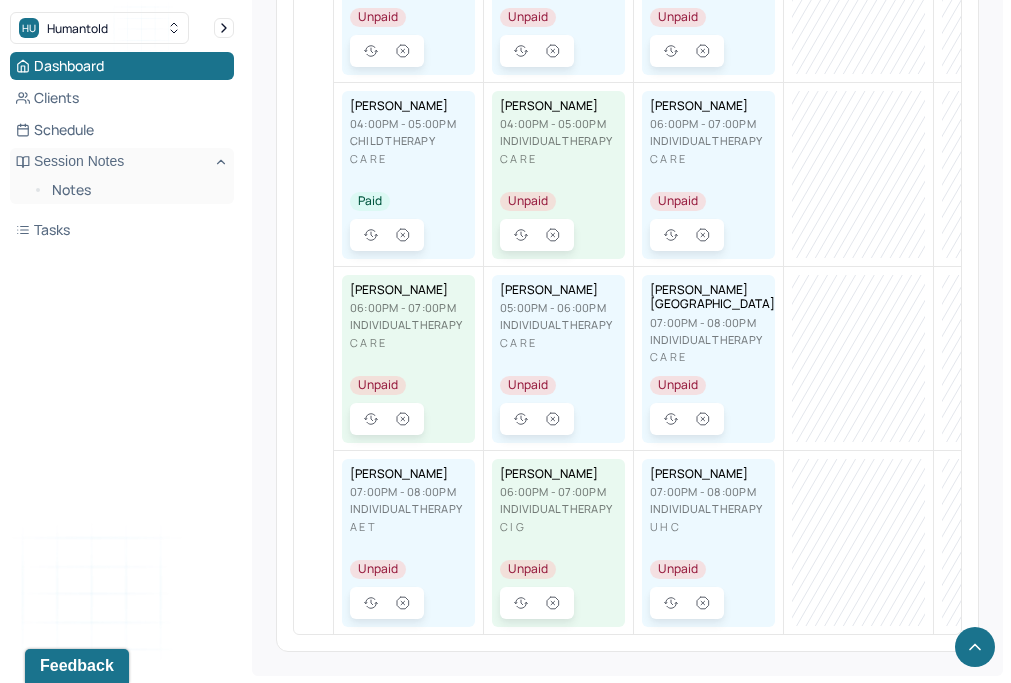 scroll, scrollTop: 1798, scrollLeft: 0, axis: vertical 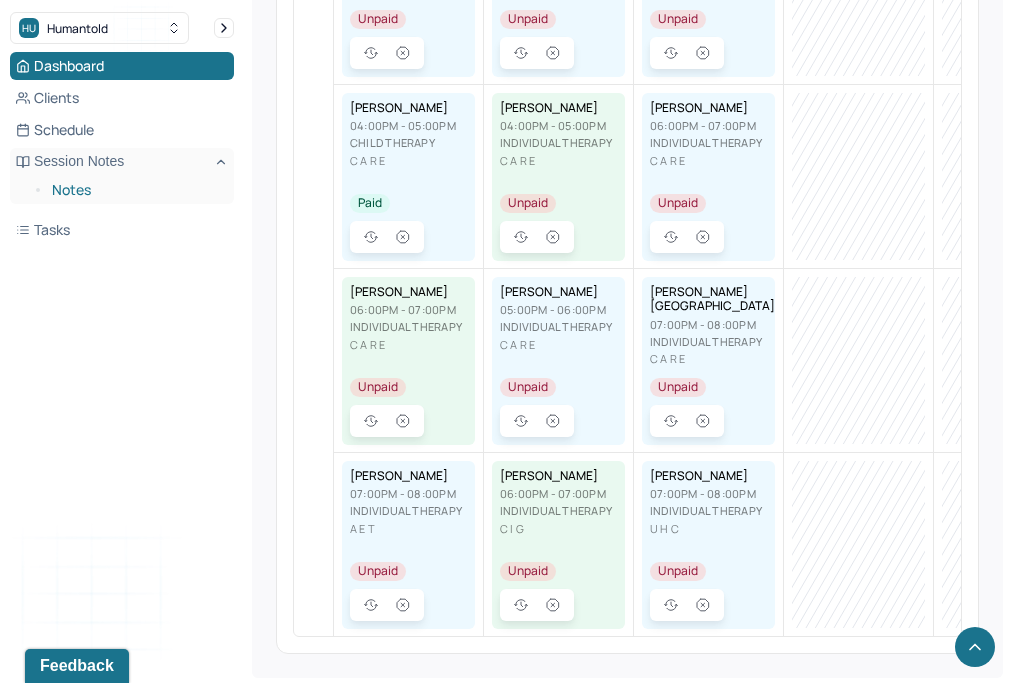 click on "Notes" at bounding box center [135, 190] 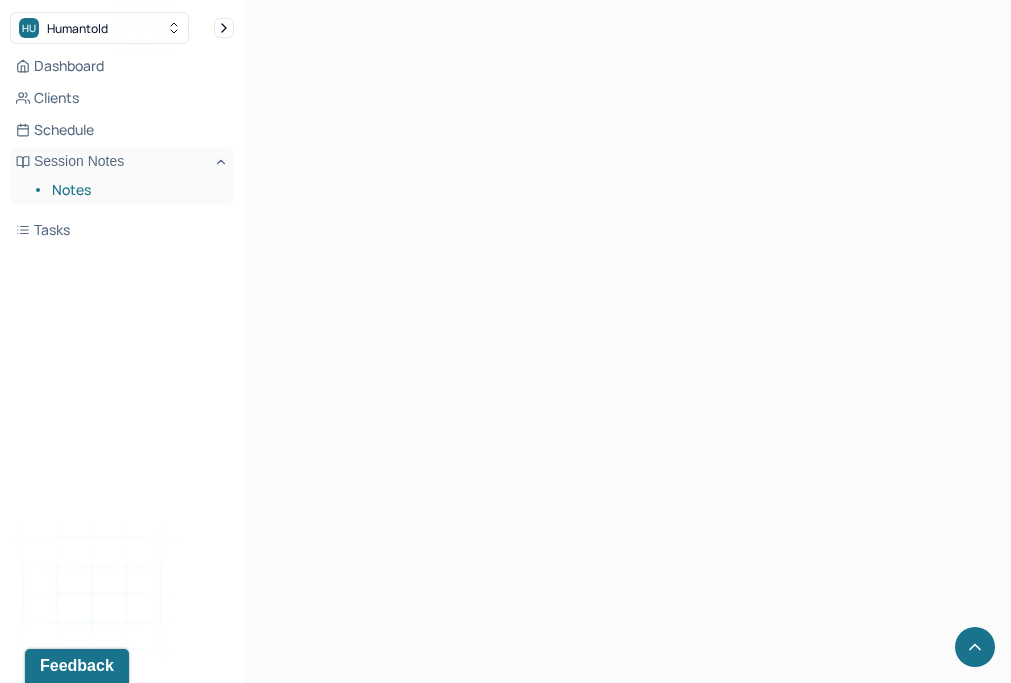 scroll, scrollTop: 0, scrollLeft: 0, axis: both 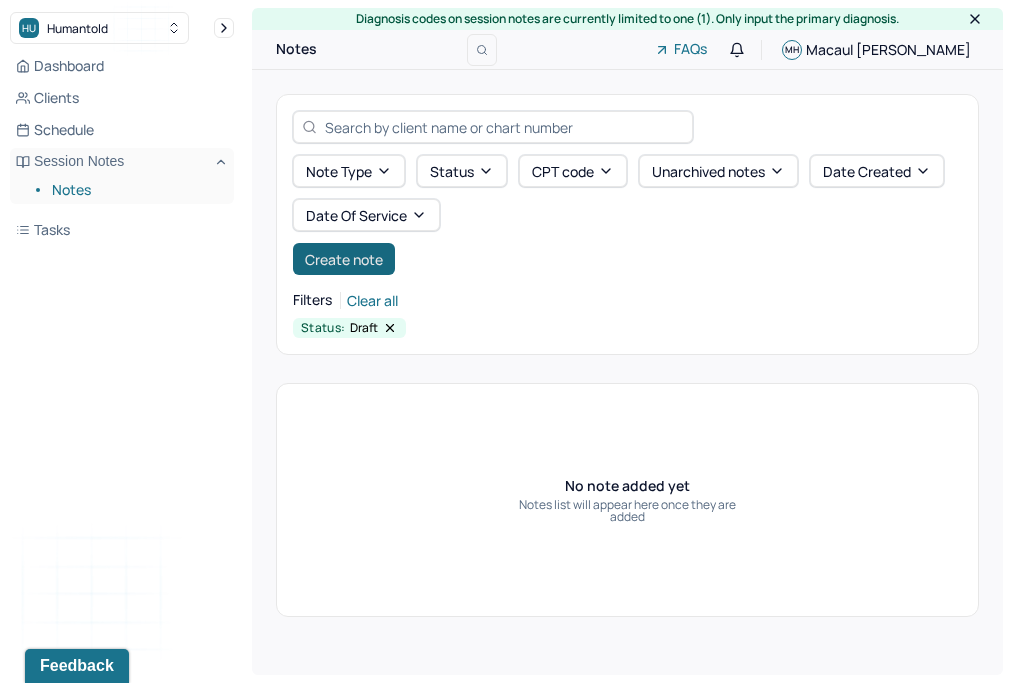 click on "Create note" at bounding box center [344, 259] 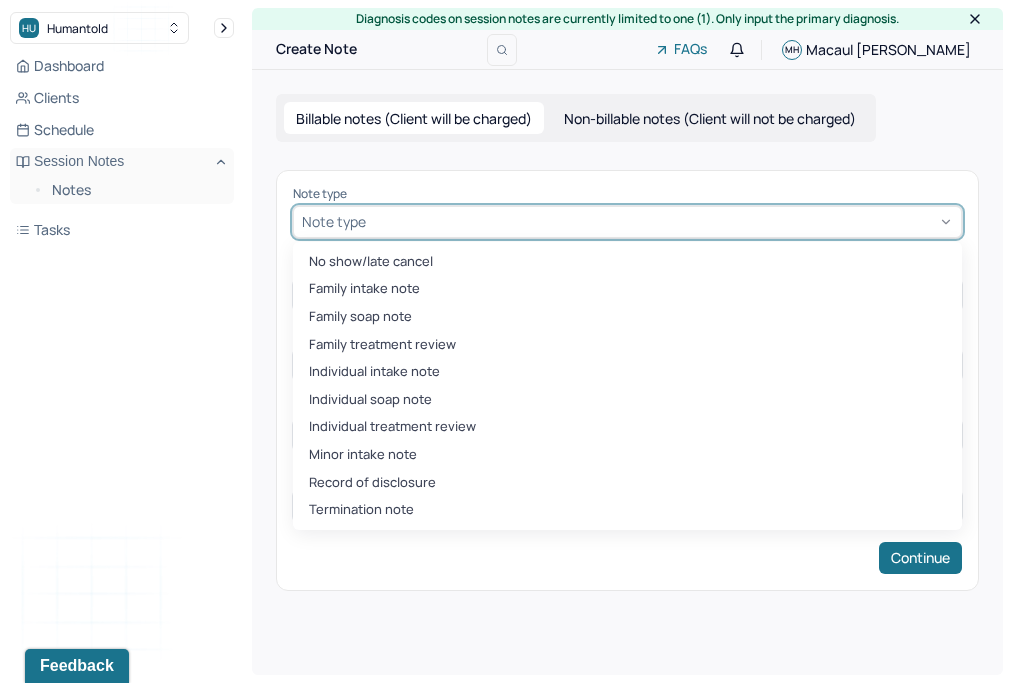 click on "Note type" at bounding box center (627, 222) 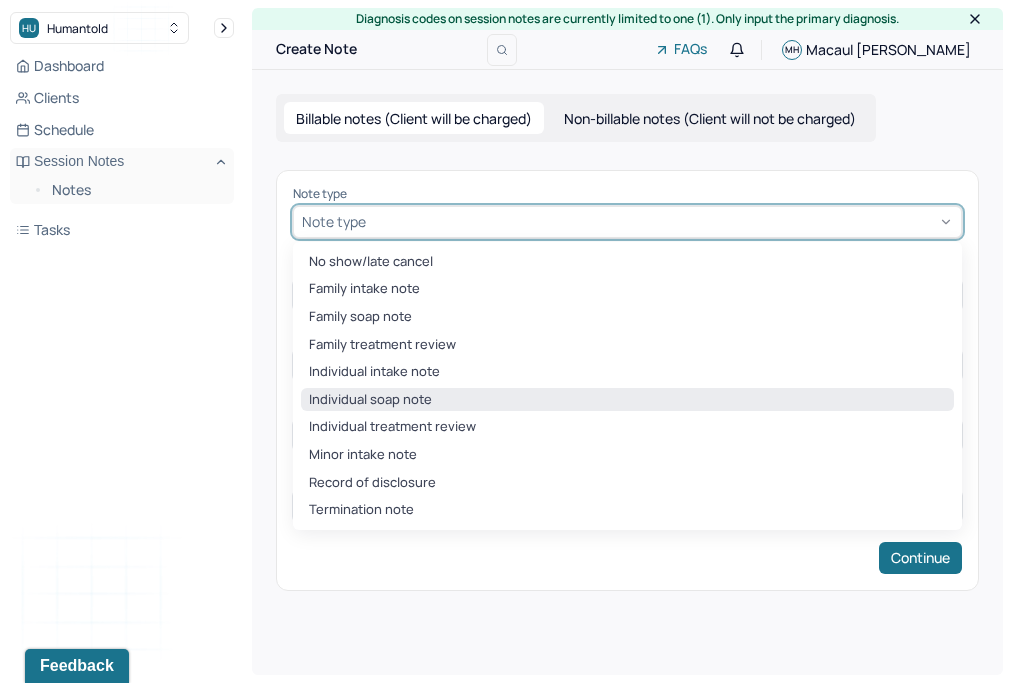 click on "Individual soap note" at bounding box center (627, 400) 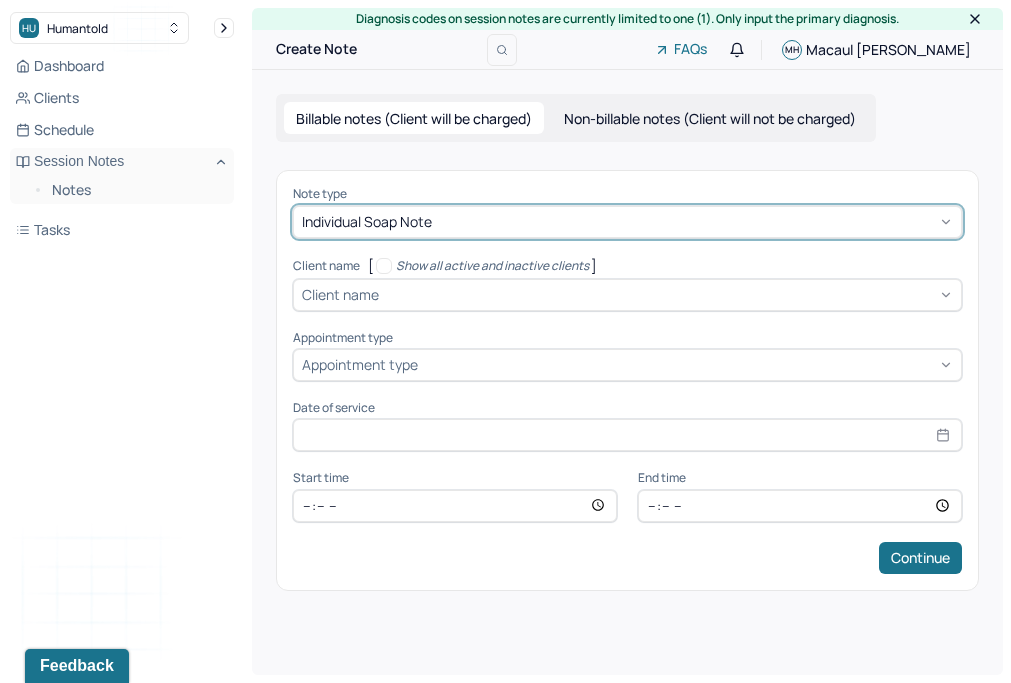 click on "Client name" at bounding box center (340, 294) 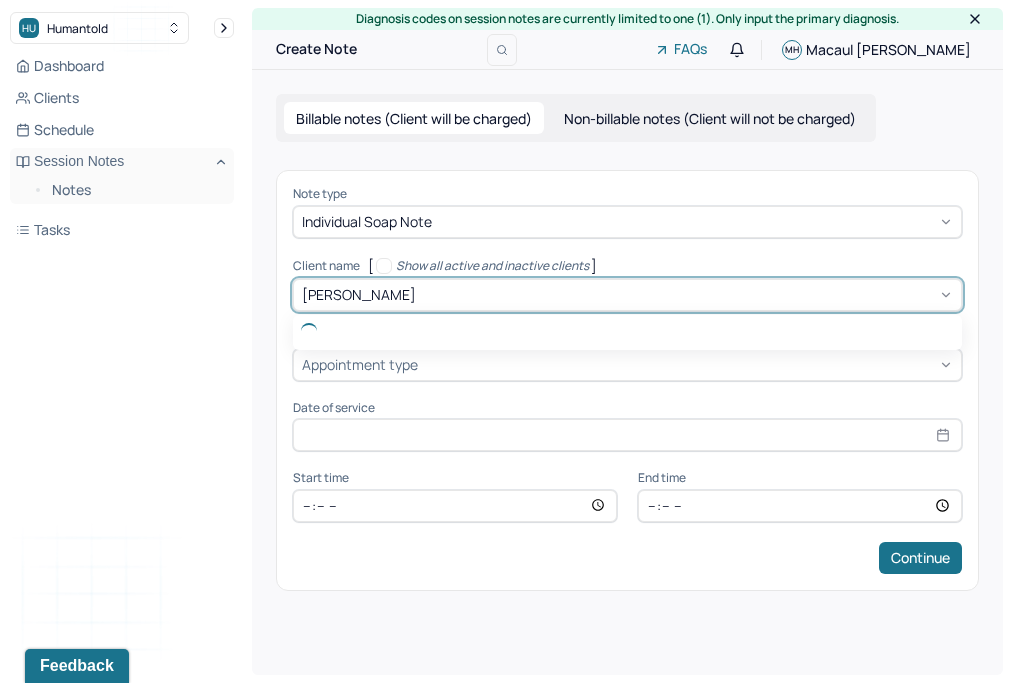 type on "[PERSON_NAME]" 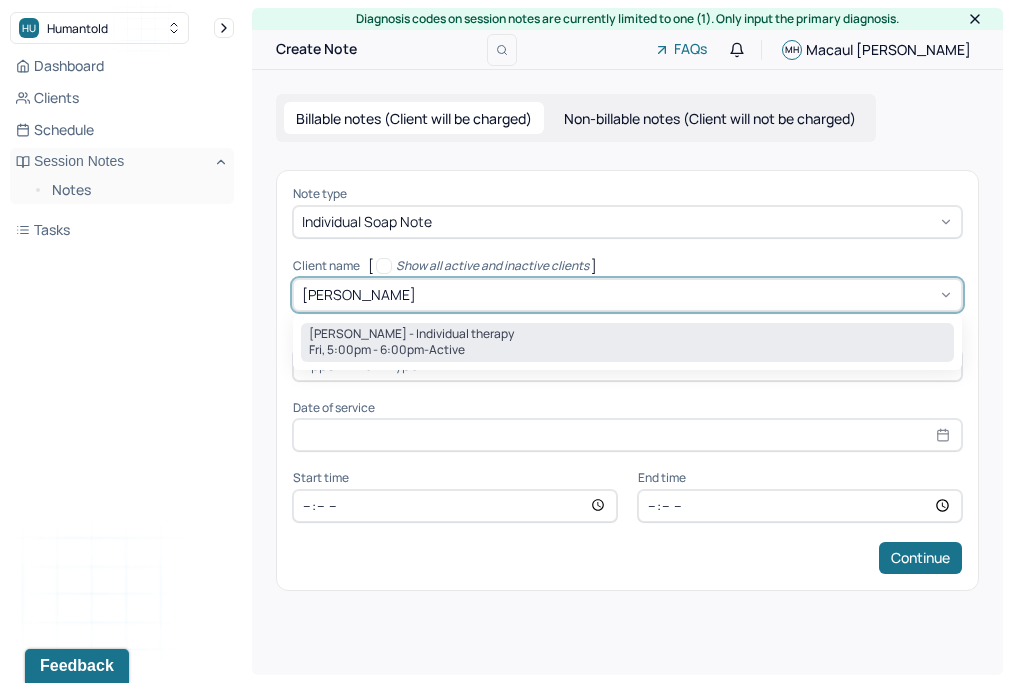 click on "[PERSON_NAME] - Individual therapy" at bounding box center [411, 334] 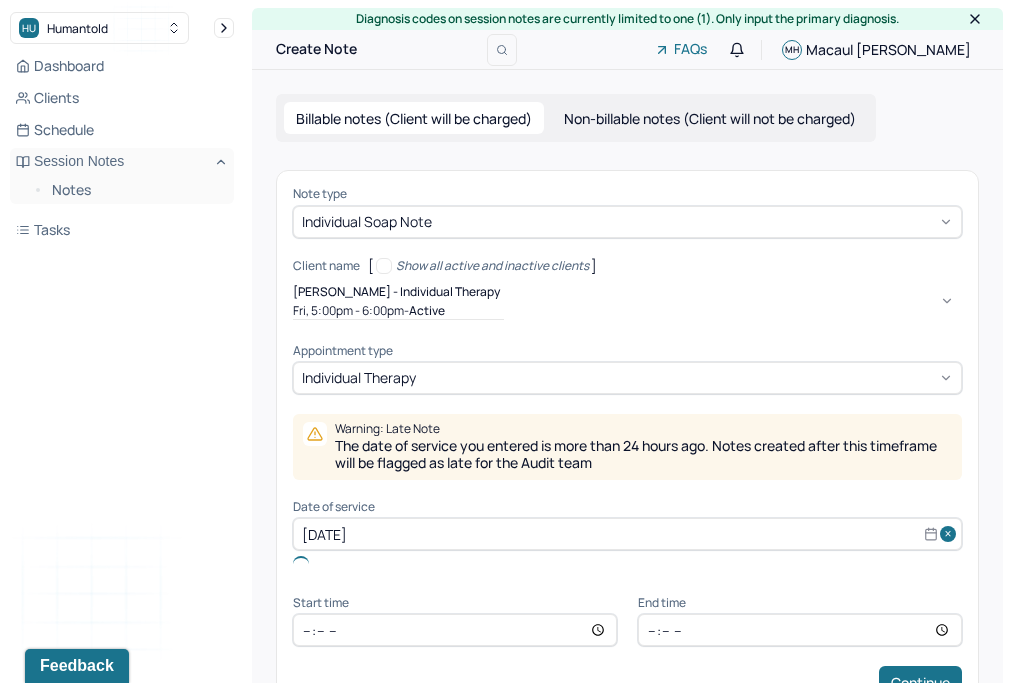 type 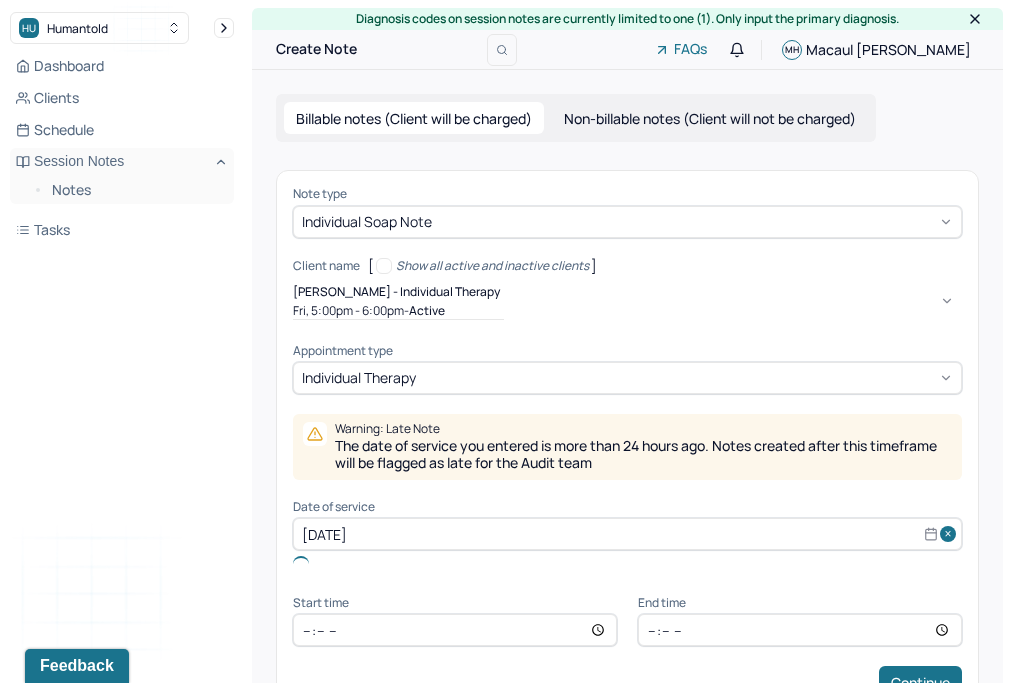 type on "[DATE]" 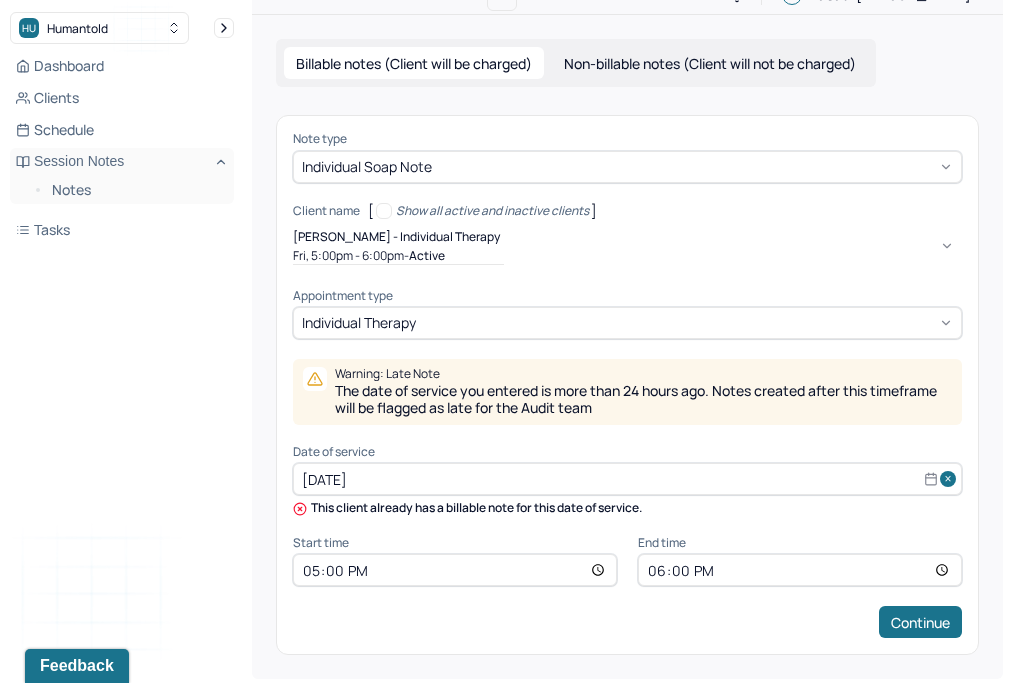scroll, scrollTop: 54, scrollLeft: 0, axis: vertical 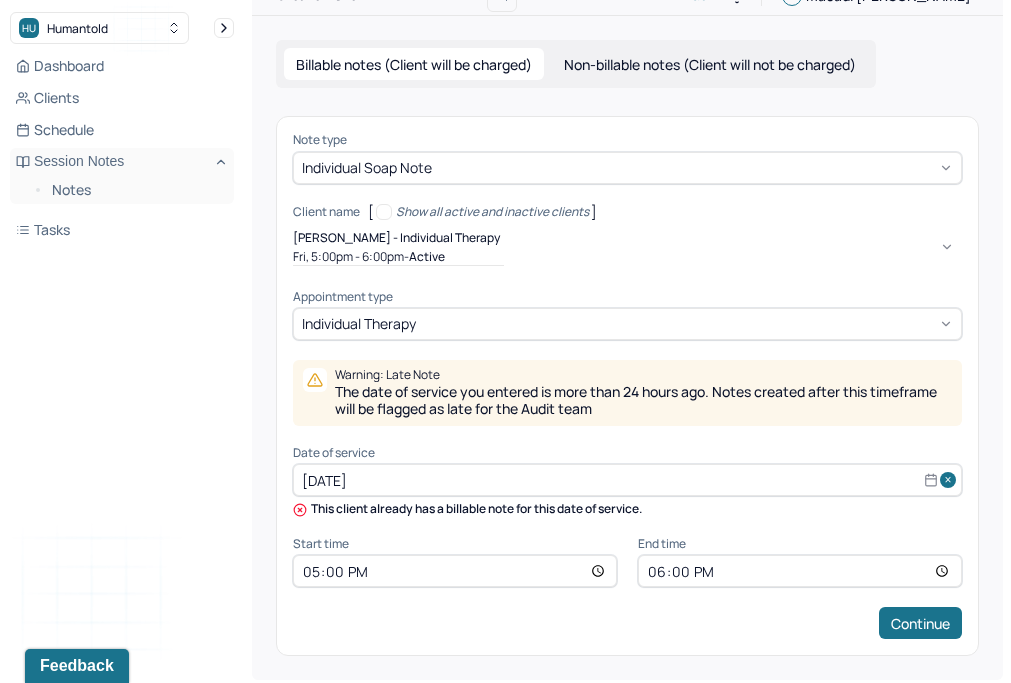 select on "6" 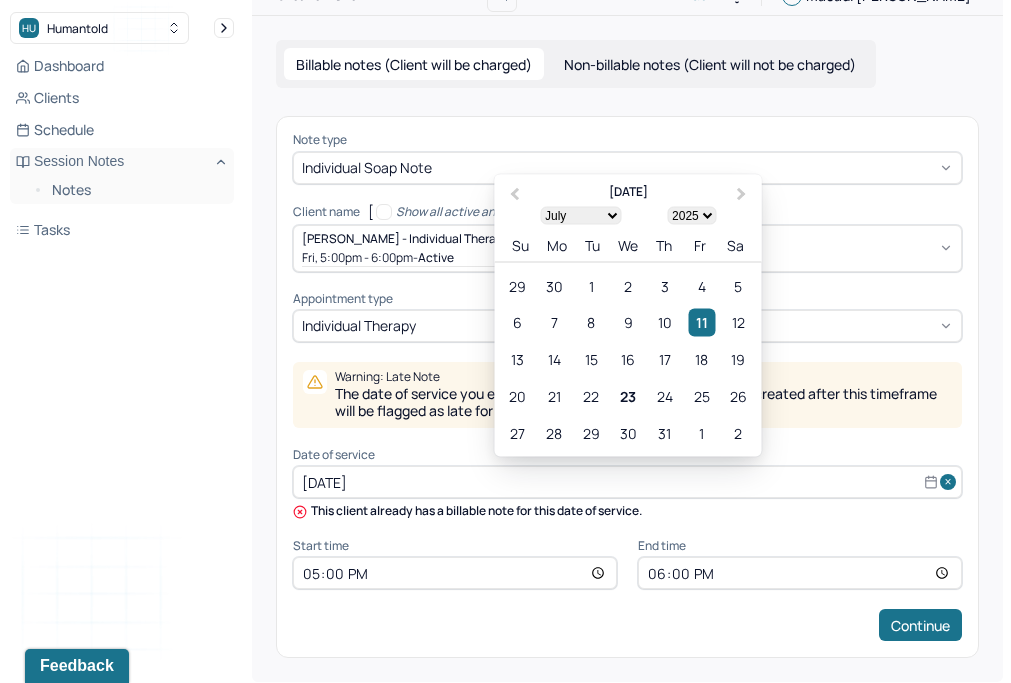 click on "[DATE]" at bounding box center (627, 482) 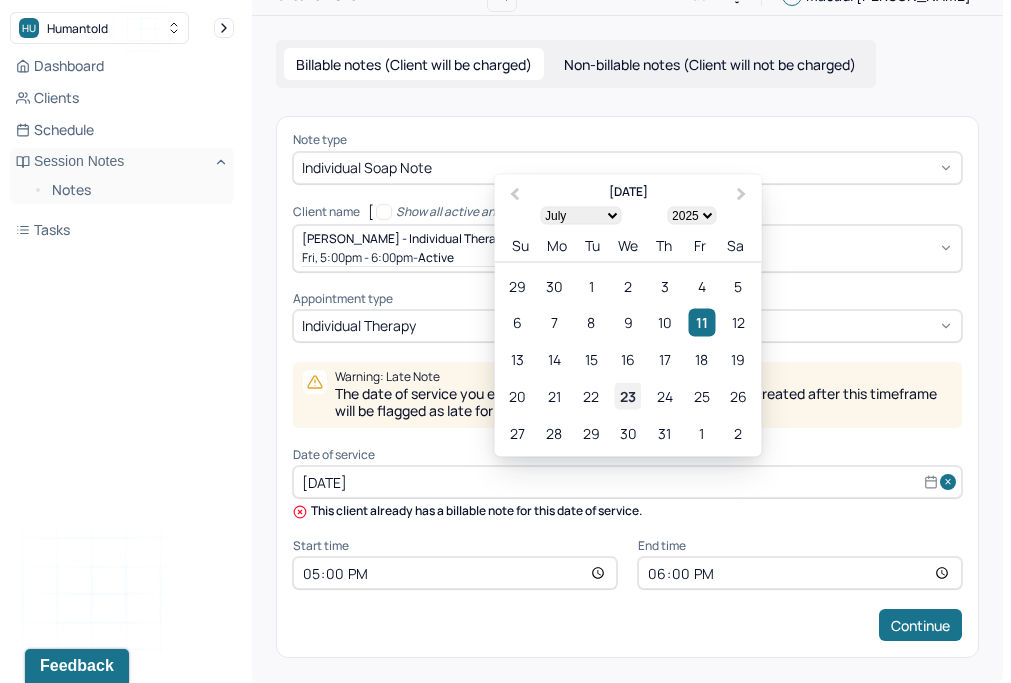 click on "23" at bounding box center (627, 396) 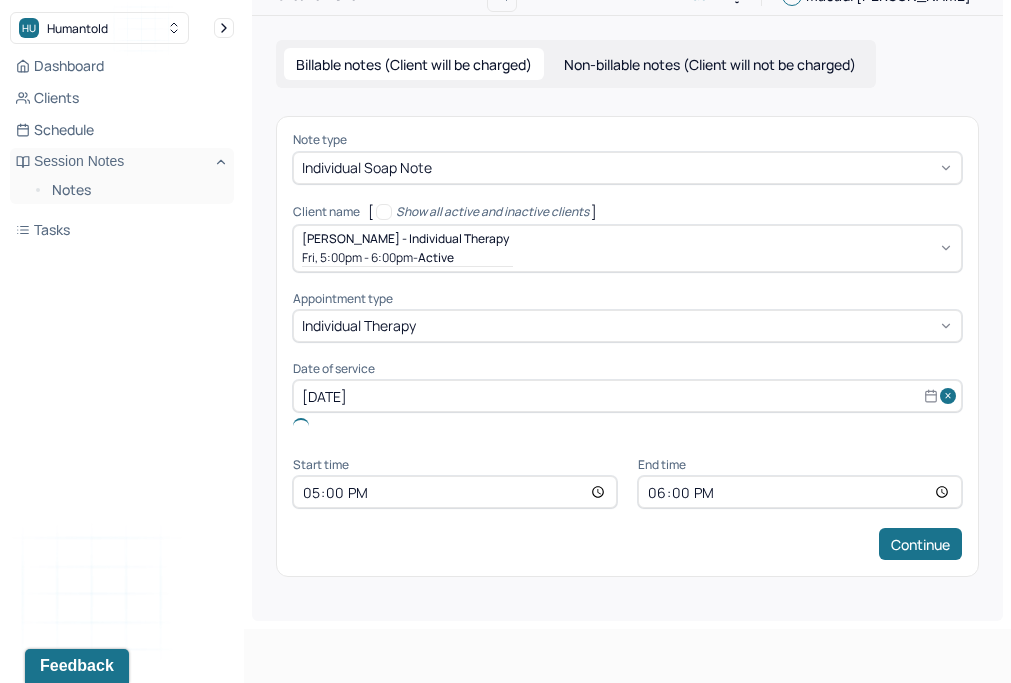 scroll, scrollTop: 0, scrollLeft: 0, axis: both 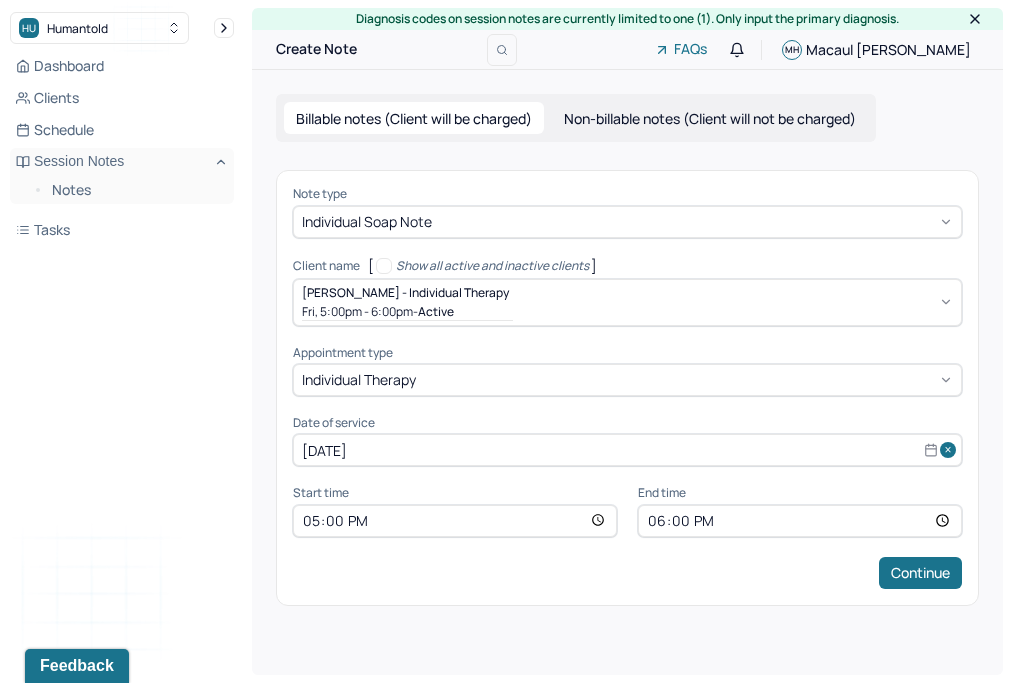 click on "17:00" at bounding box center [455, 521] 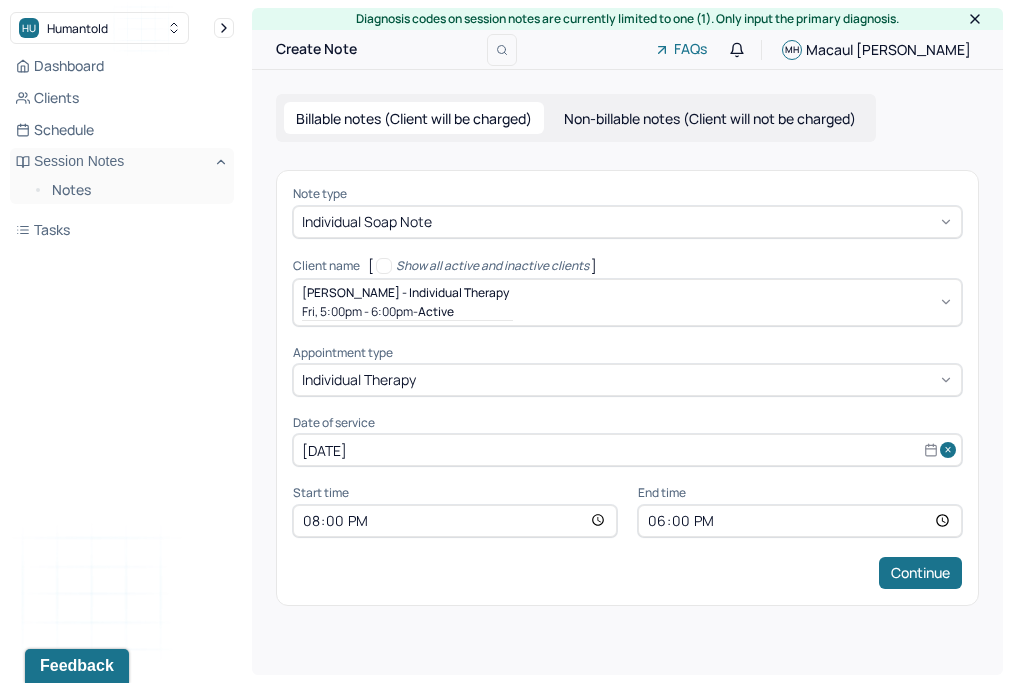 type on "20:00" 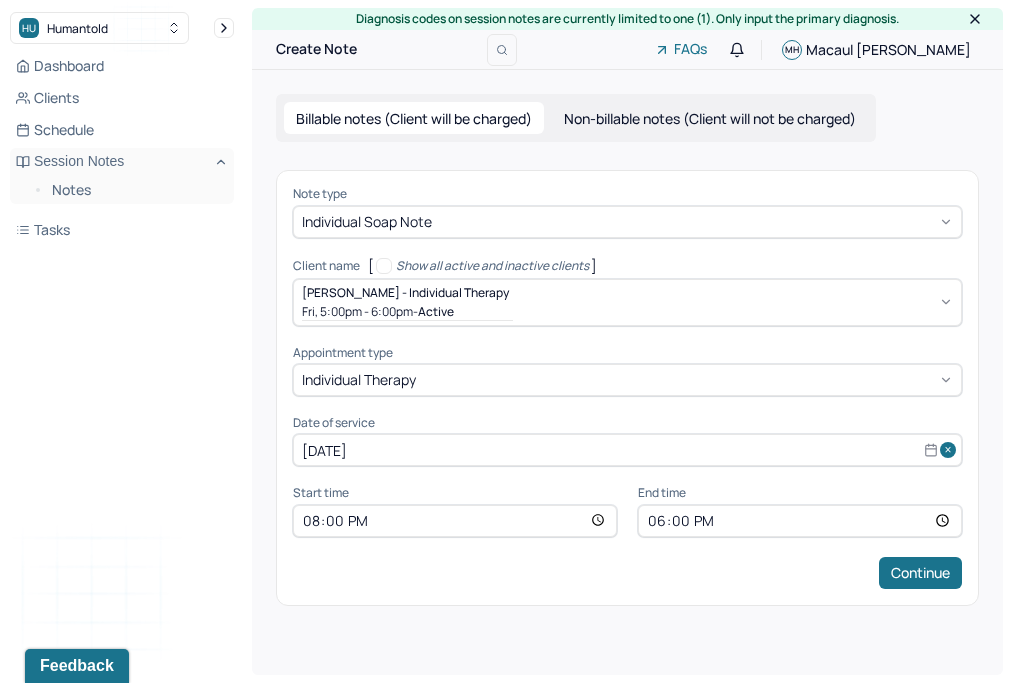 click on "18:00" at bounding box center [800, 521] 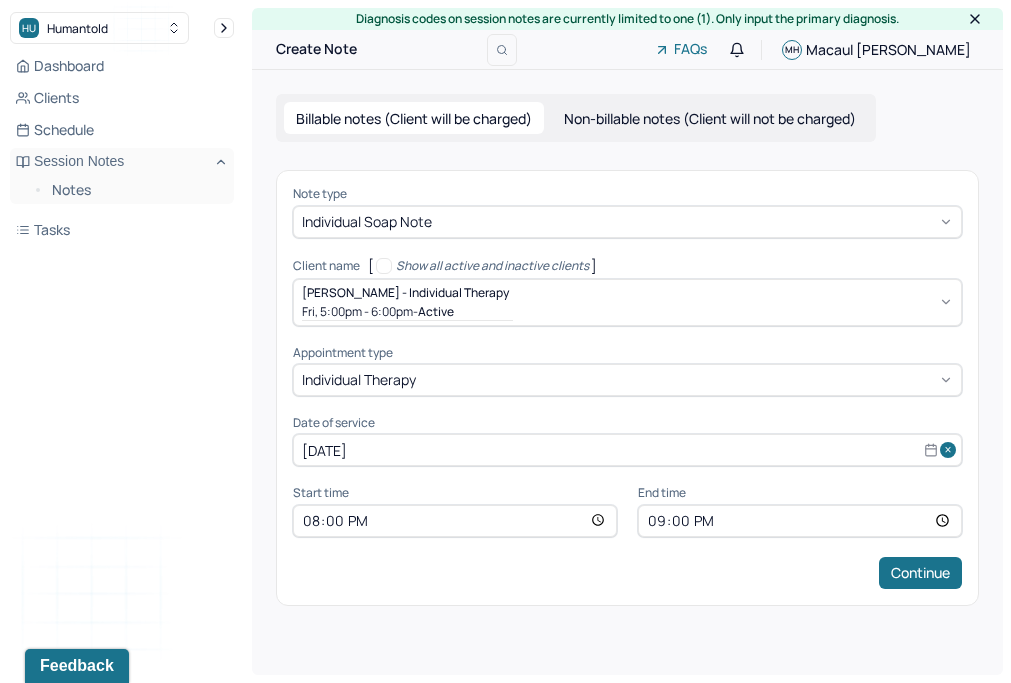 type on "21:00" 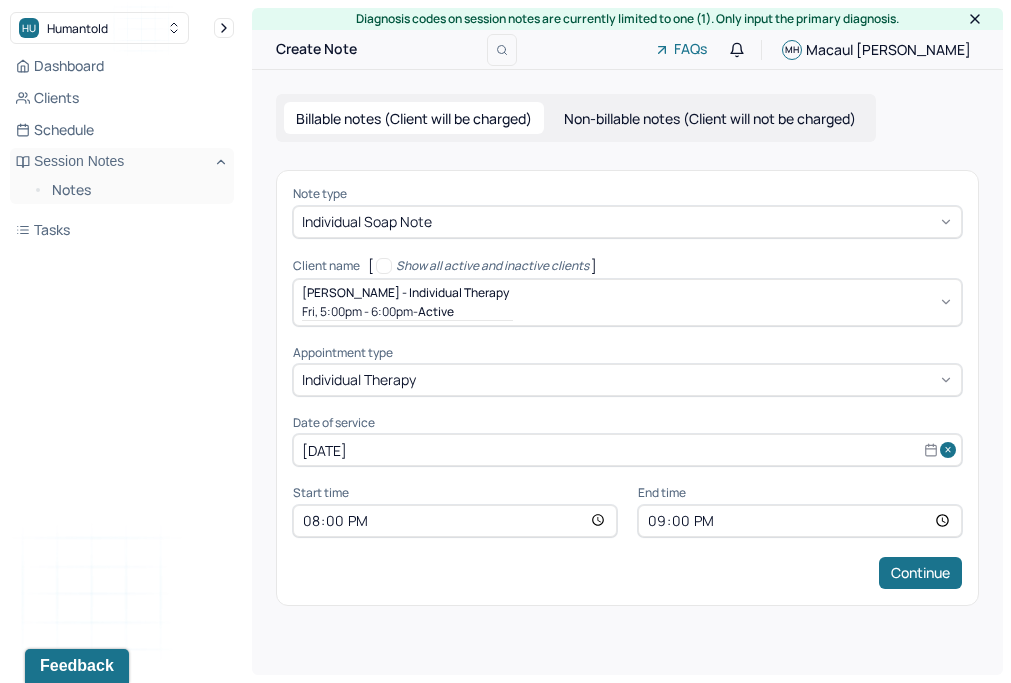 click on "Billable notes (Client will be charged) Non-billable notes (Client will not be charged) Note type Individual soap note Client name [ Show all active and inactive clients ] [PERSON_NAME] - Individual therapy Fri, 5:00pm - 6:00pm  -  active Supervisee name Macaul [PERSON_NAME] Appointment type individual therapy Date of service [DATE] Start time 20:00 End time 21:00 Continue" at bounding box center [627, 349] 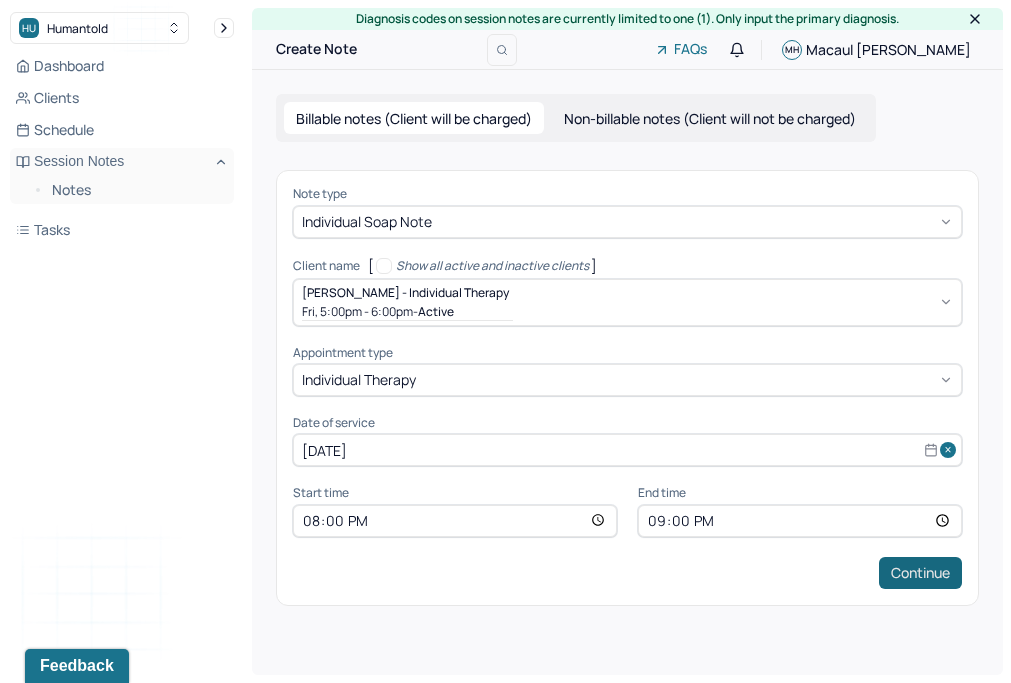 click on "Continue" at bounding box center (920, 573) 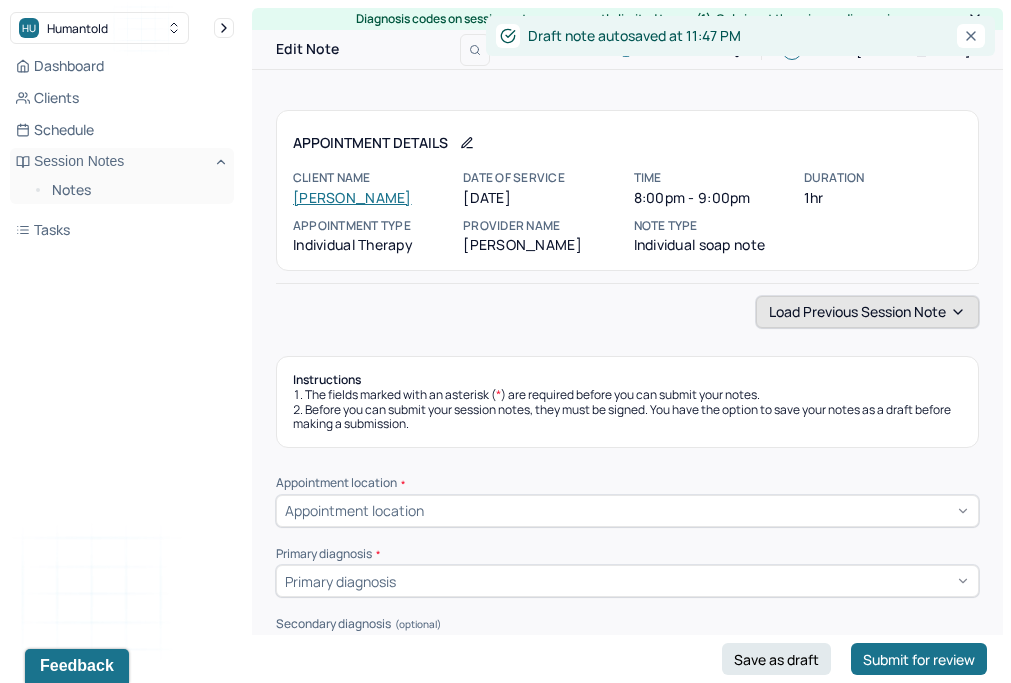 click on "Load previous session note" at bounding box center [867, 312] 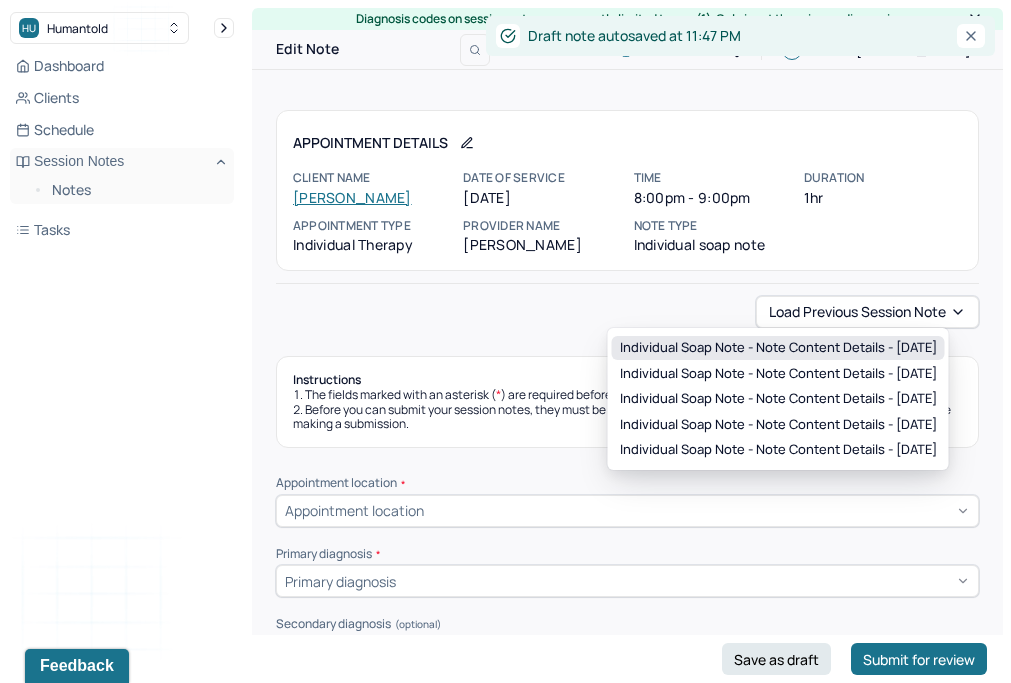 click on "Individual soap note   - Note content Details -   [DATE]" at bounding box center (778, 348) 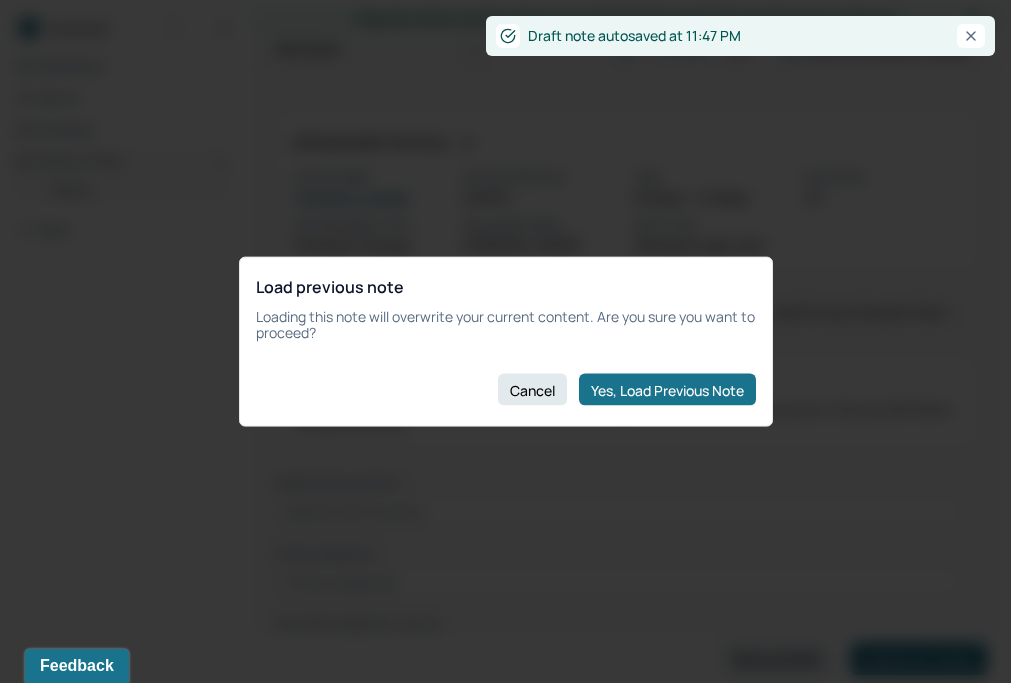 click on "Load previous note Loading this note will overwrite your current content. Are you sure you want to proceed? Cancel Yes, Load Previous Note" at bounding box center [506, 341] 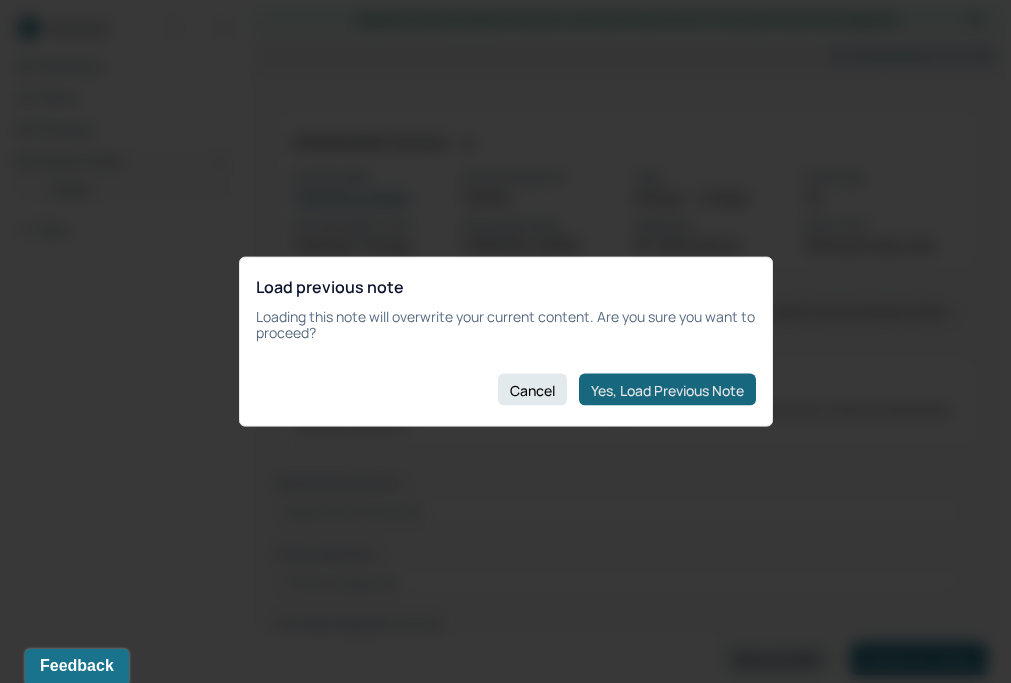 click on "Yes, Load Previous Note" at bounding box center (667, 390) 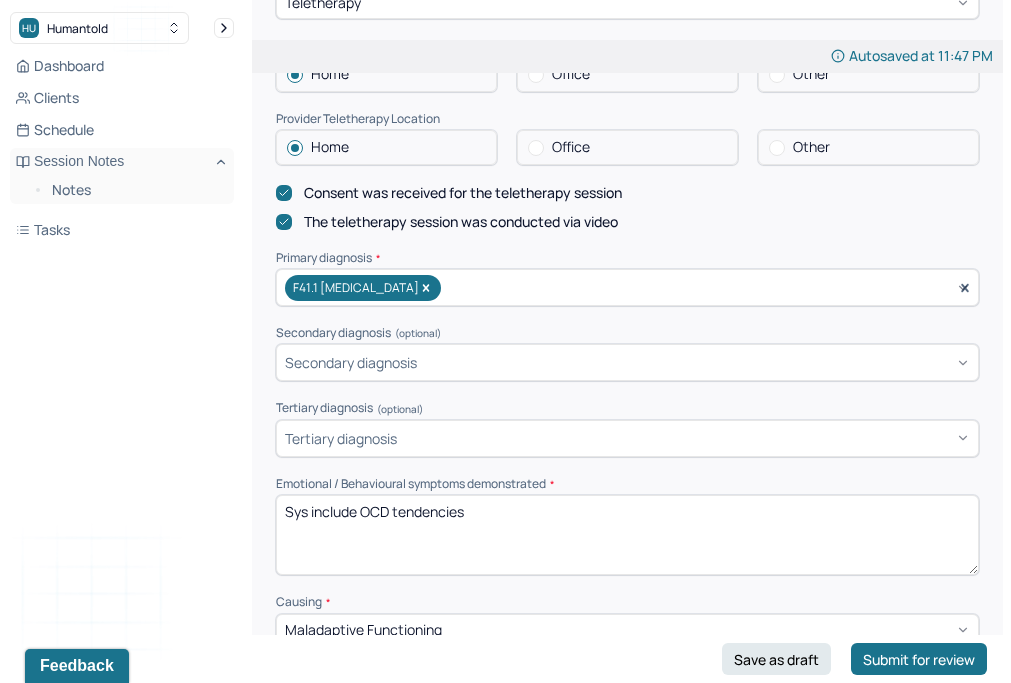 scroll, scrollTop: 511, scrollLeft: 0, axis: vertical 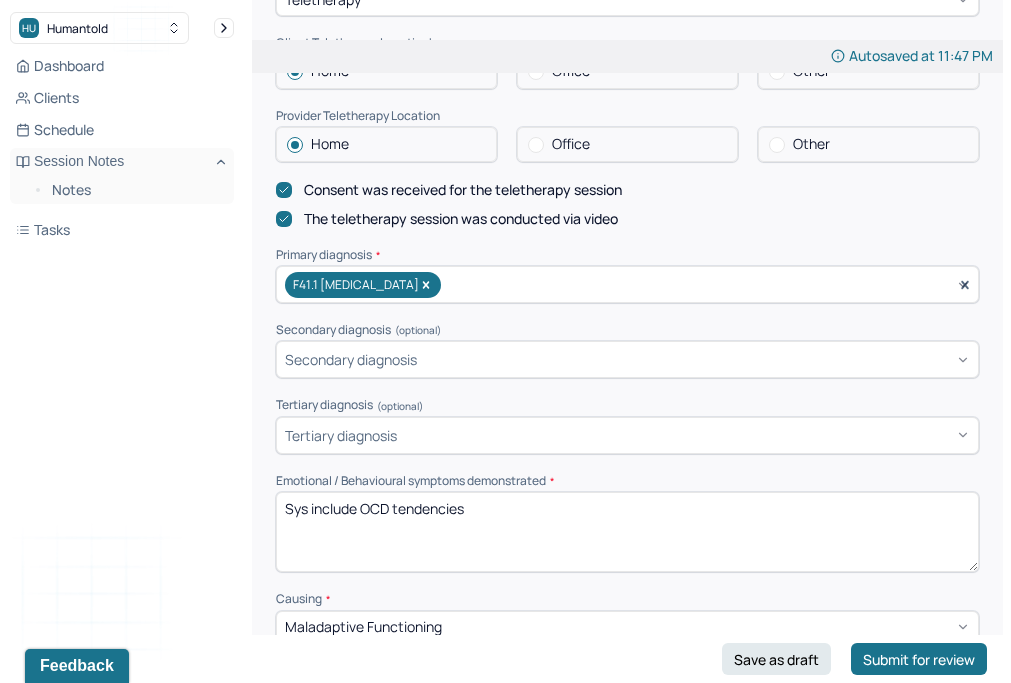 drag, startPoint x: 364, startPoint y: 499, endPoint x: 758, endPoint y: 498, distance: 394.00128 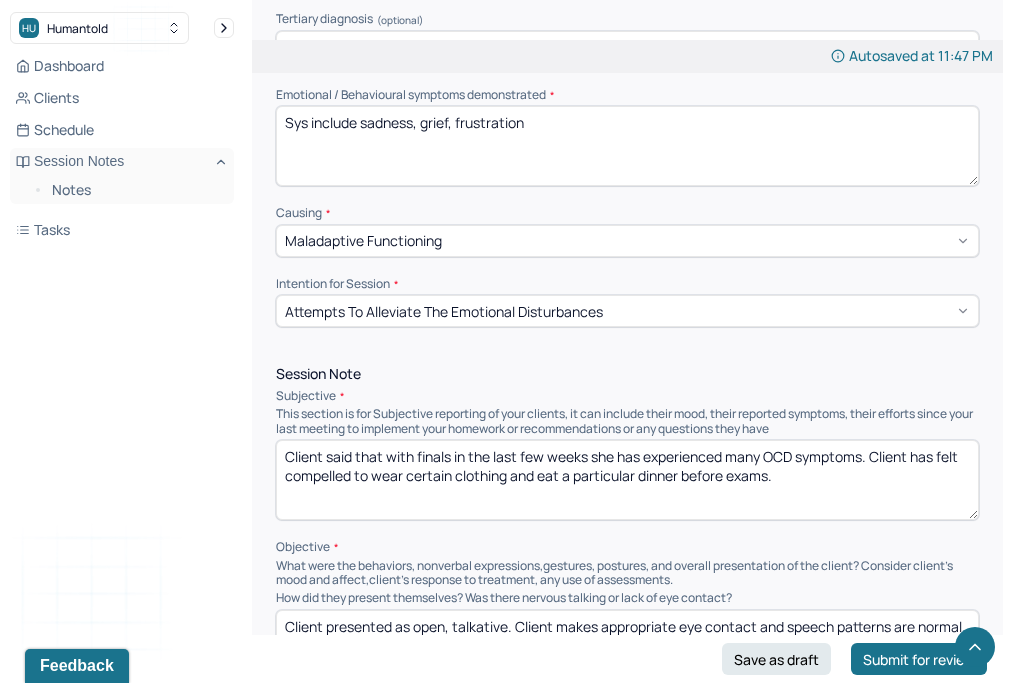 scroll, scrollTop: 901, scrollLeft: 0, axis: vertical 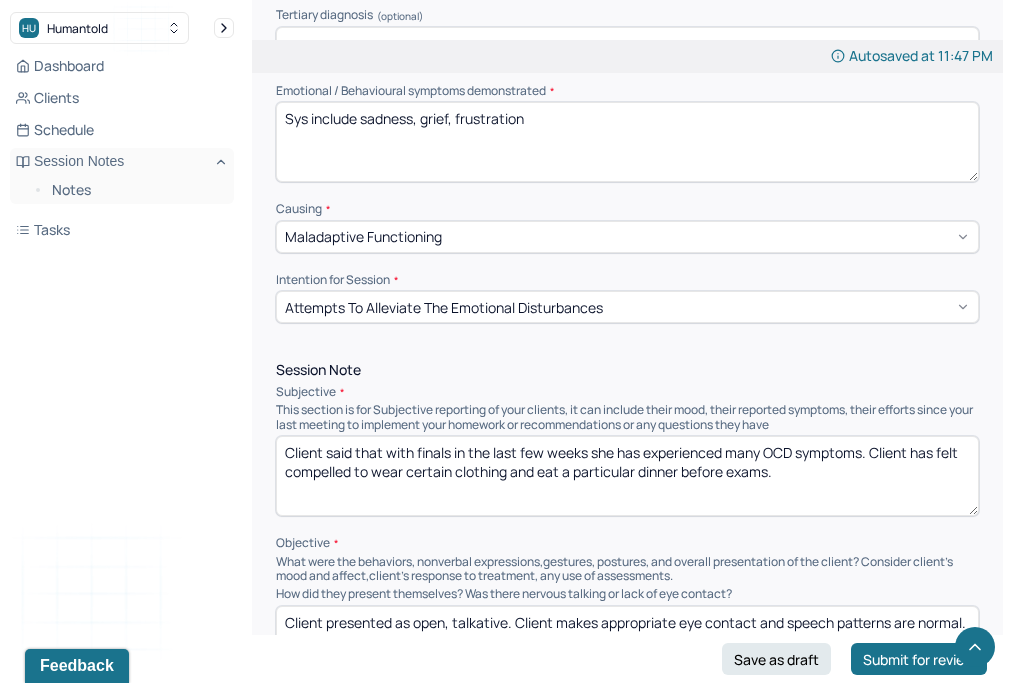 type on "Sys include sadness, grief, frustration" 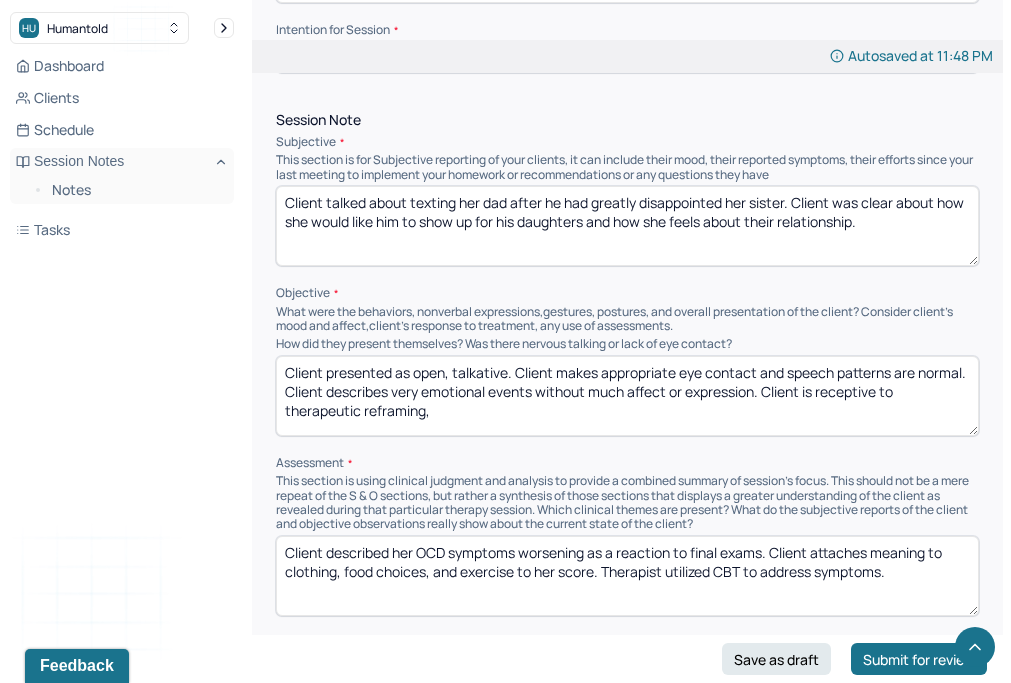 scroll, scrollTop: 1151, scrollLeft: 0, axis: vertical 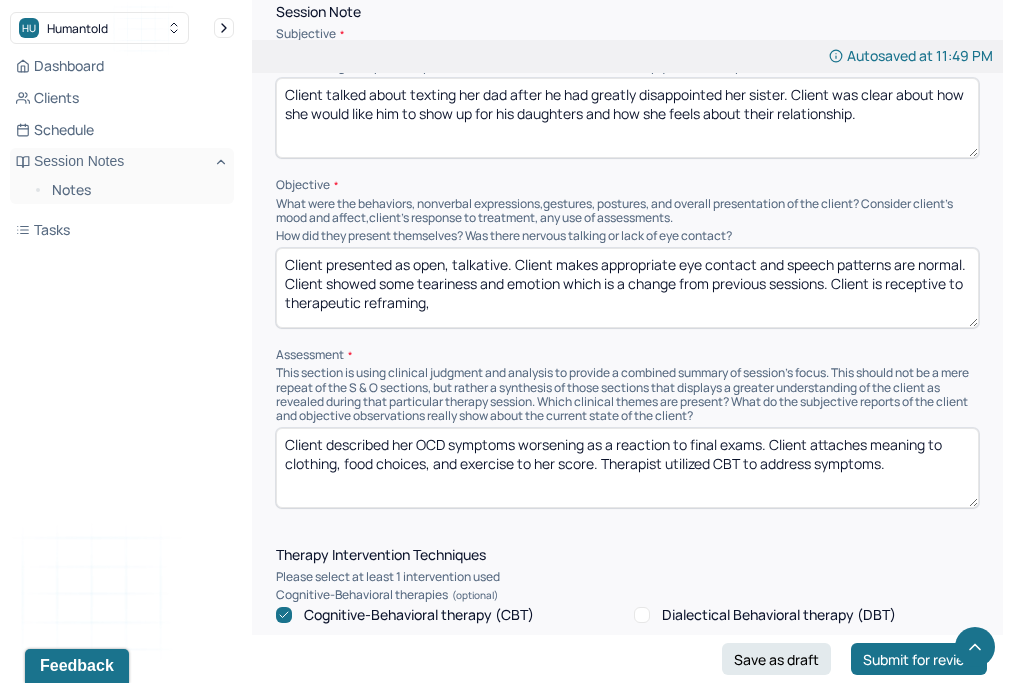 type on "Client presented as open, talkative. Client makes appropriate eye contact and speech patterns are normal. Client showed some teariness and emotion which is a change from previous sessions. Client is receptive to therapeutic reframing," 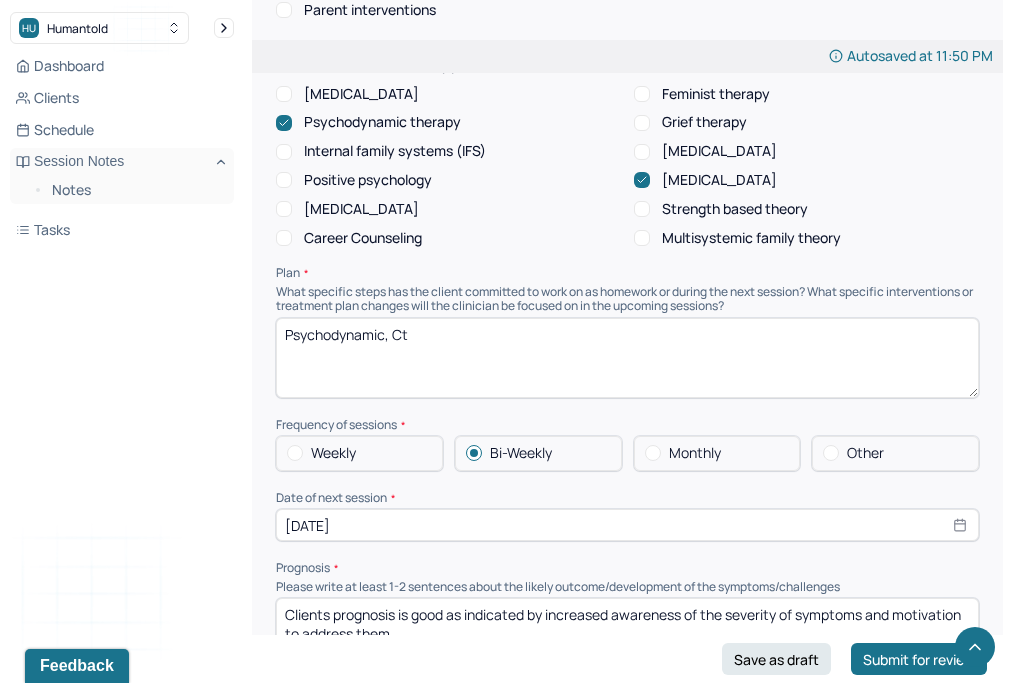 scroll, scrollTop: 2064, scrollLeft: 0, axis: vertical 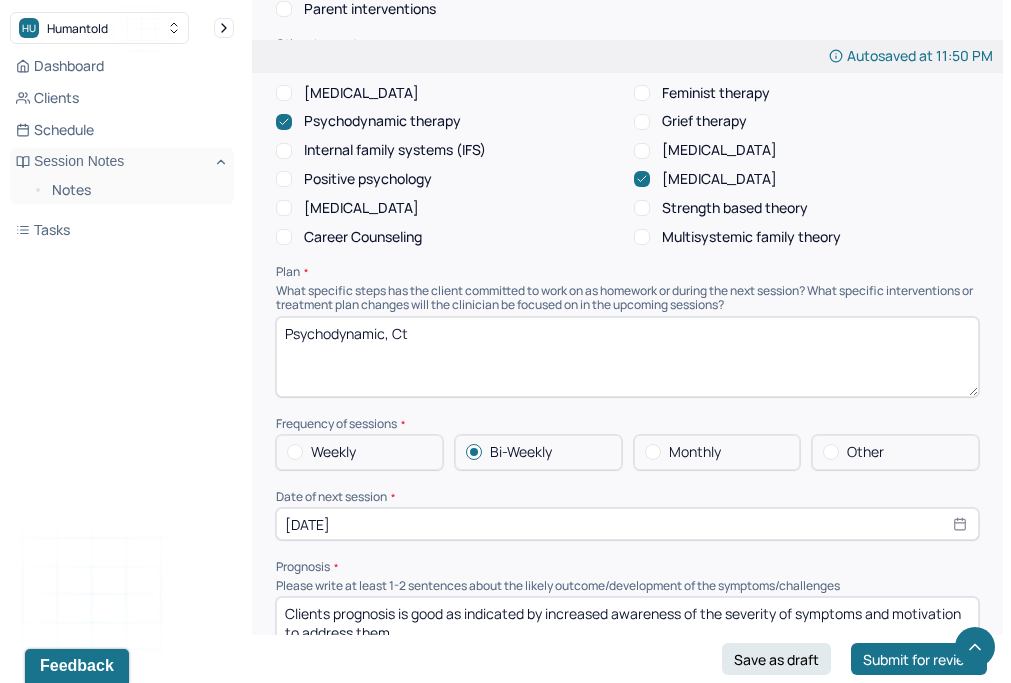 type on "Client talked about feeling constantly disappointed by her parents being unable to show up for her. Client talked through trauma from her childhood with parents who have addiction and mental health issues. Therapist validated clients feelings and supported her in letting the emotions in." 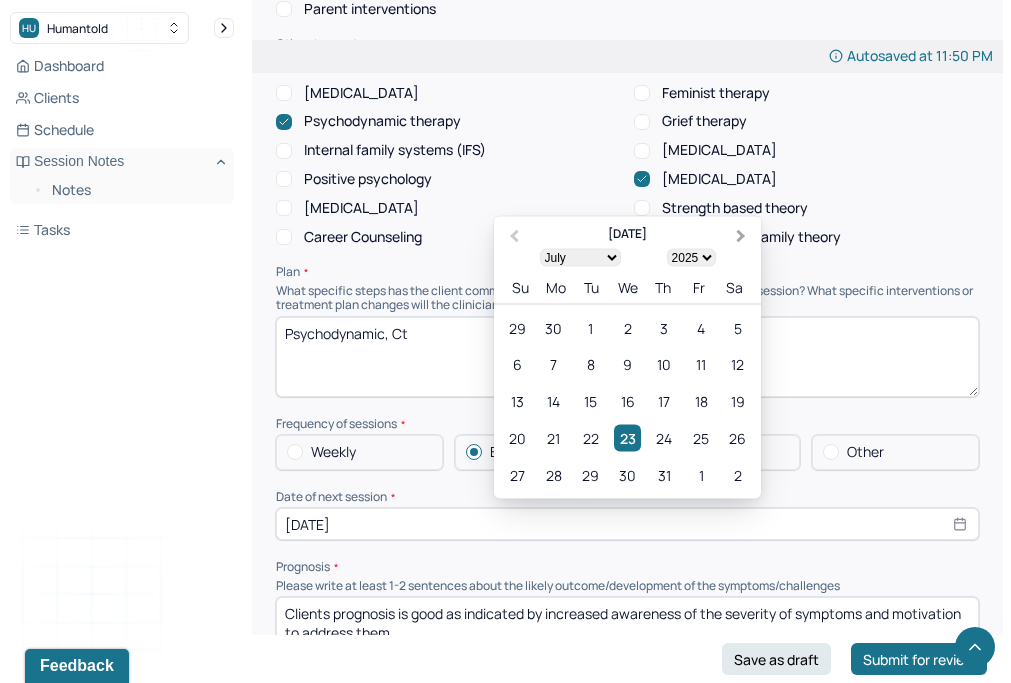 click on "Next Month" at bounding box center [743, 238] 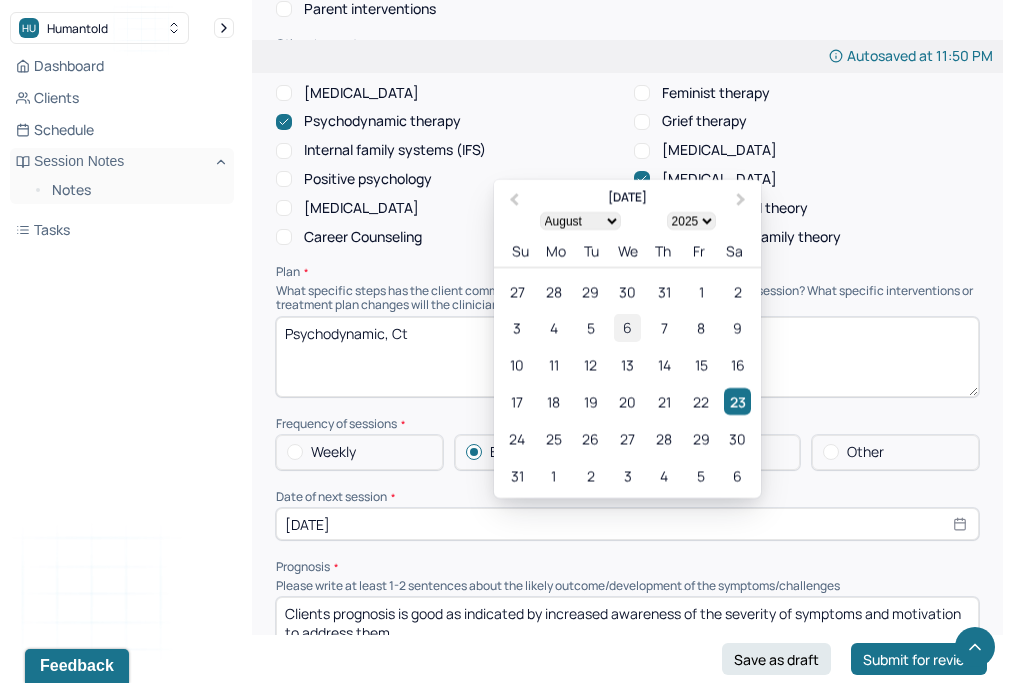 click on "6" at bounding box center [627, 328] 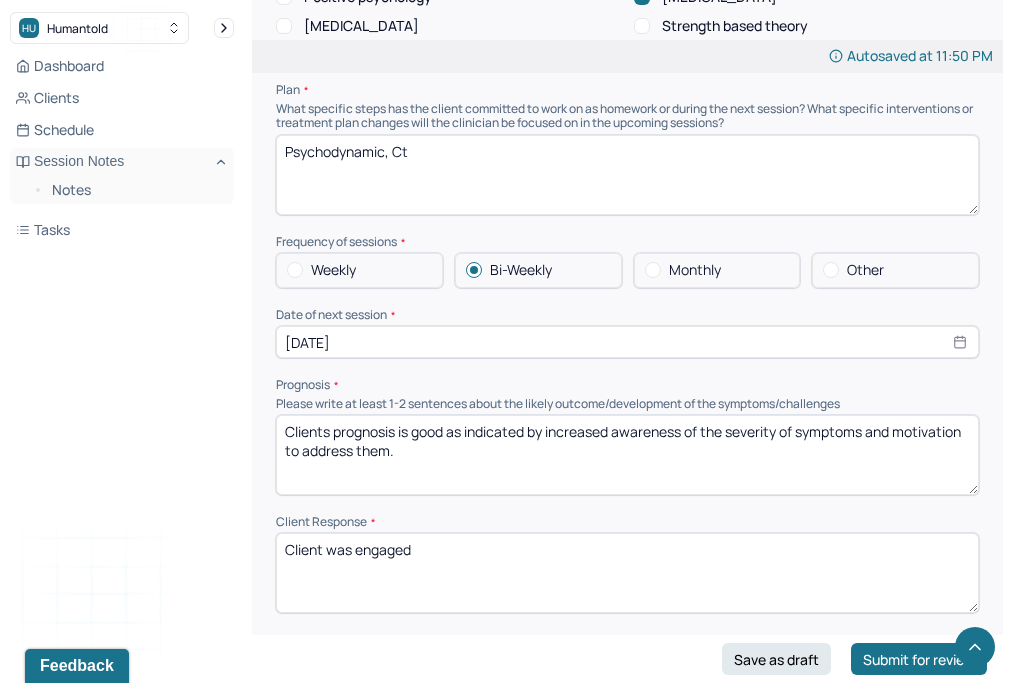 scroll, scrollTop: 2275, scrollLeft: 0, axis: vertical 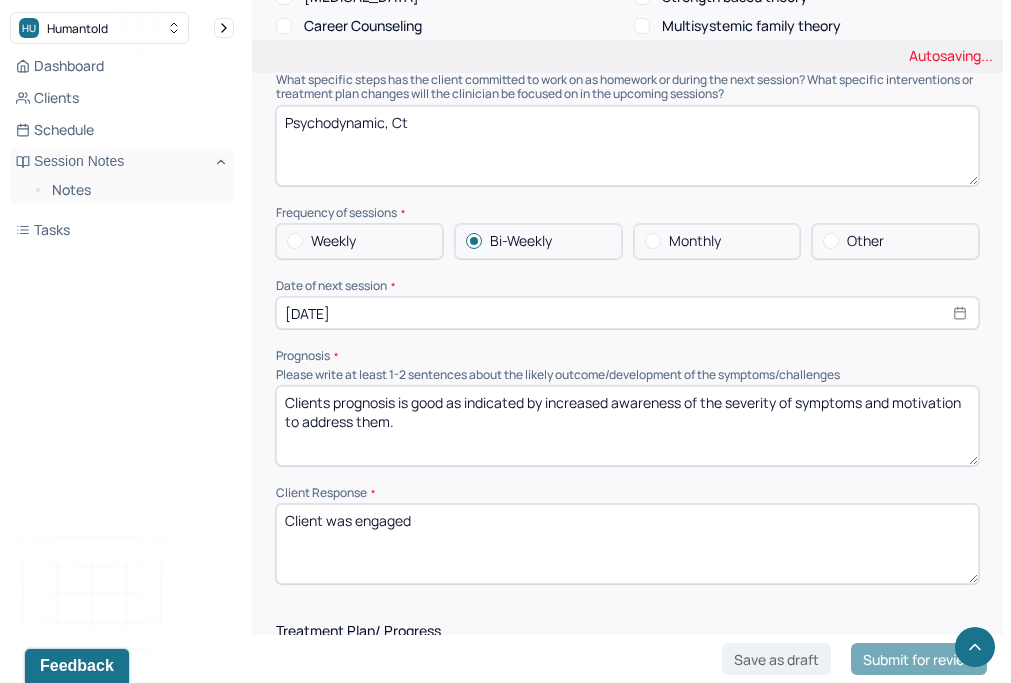 click on "Clients prognosis is good as indicated by increased awareness of the severity of symptoms and motivation to address them." at bounding box center (627, 426) 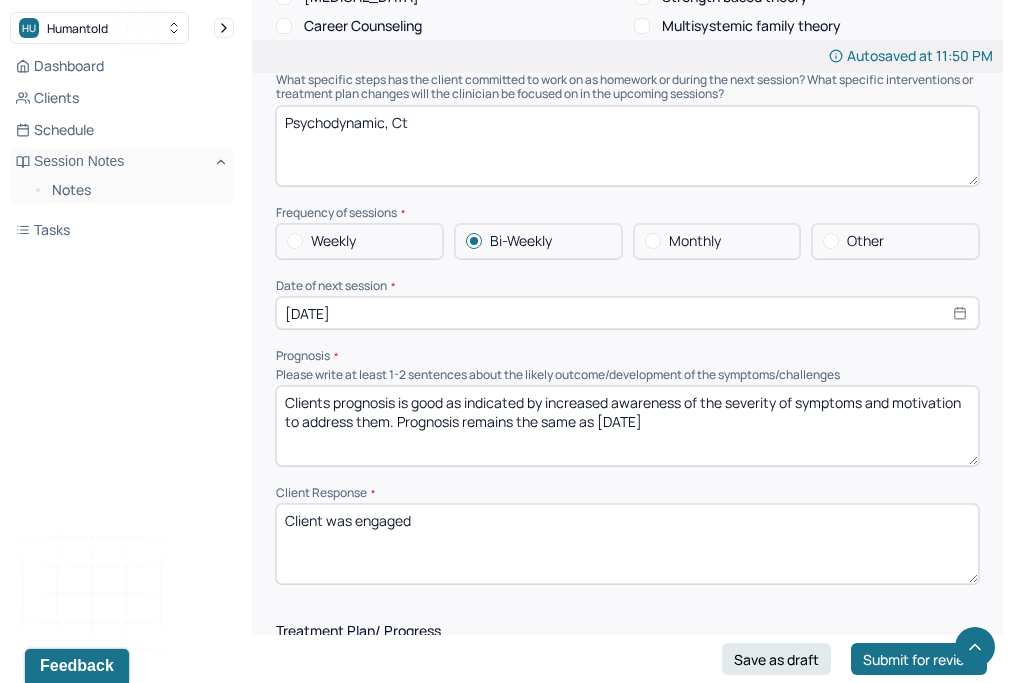 type on "Clients prognosis is good as indicated by increased awareness of the severity of symptoms and motivation to address them. Prognosis remains the same as [DATE]" 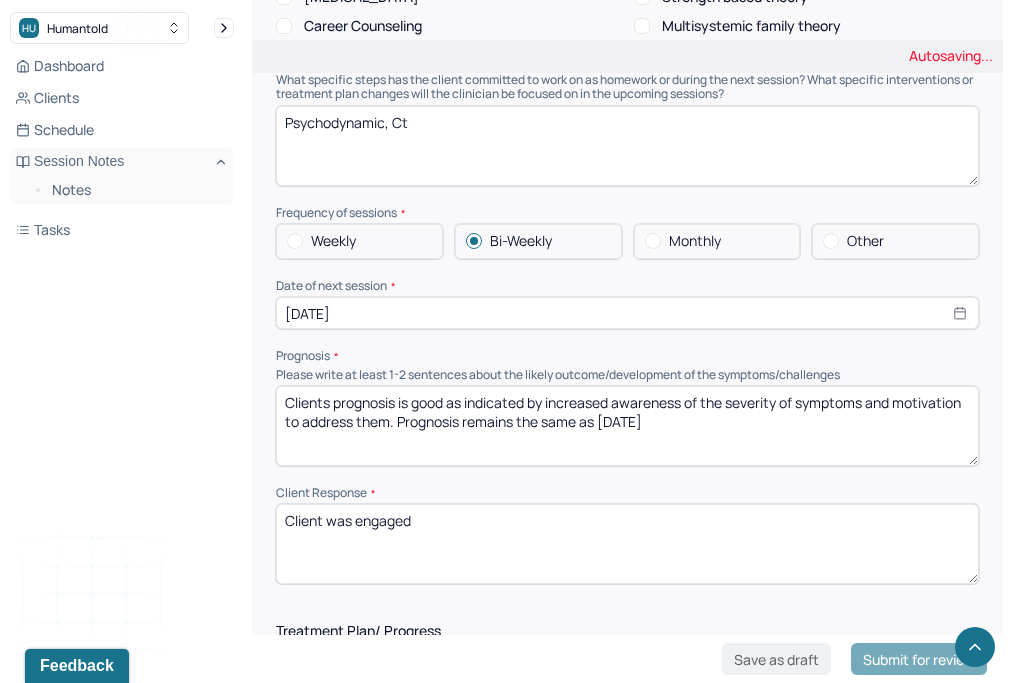 click on "Client was engaged" at bounding box center (627, 544) 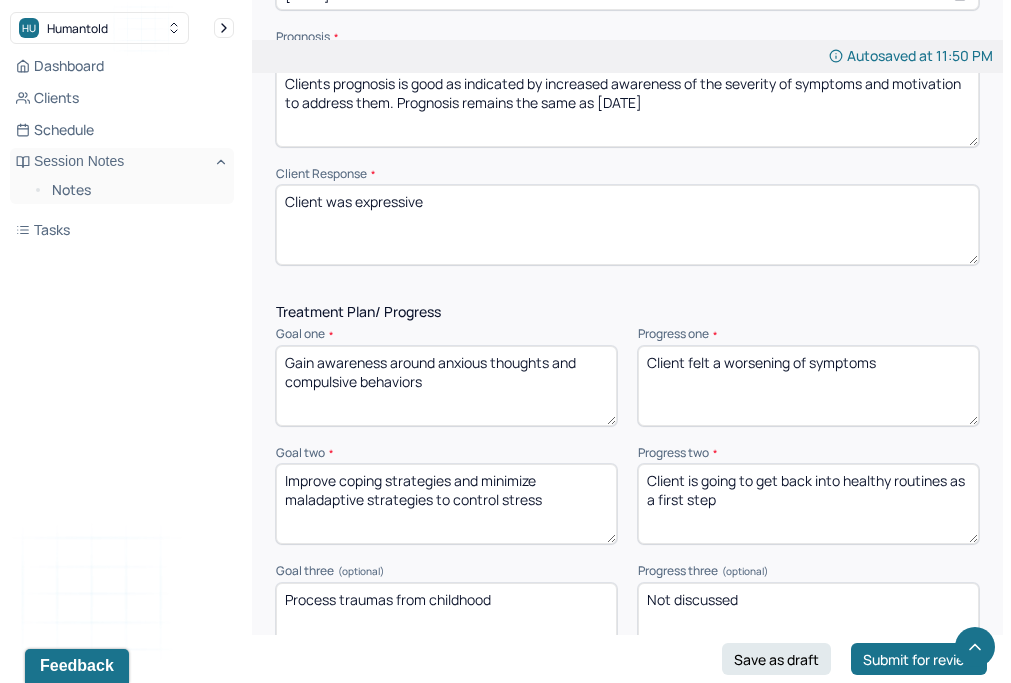 scroll, scrollTop: 2599, scrollLeft: 0, axis: vertical 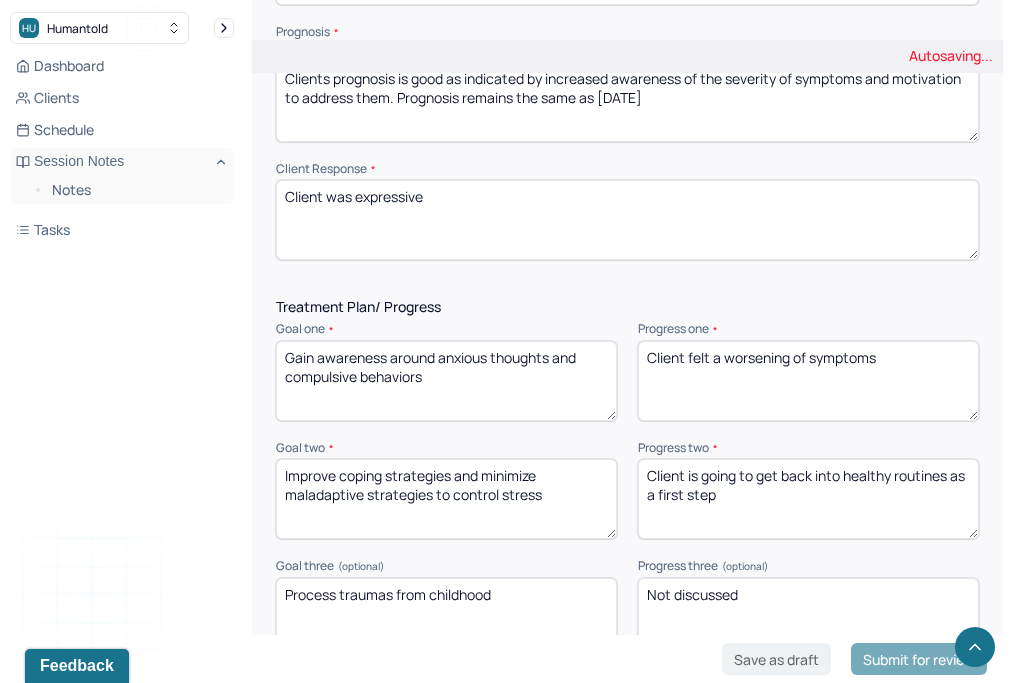 type on "Client was expressive" 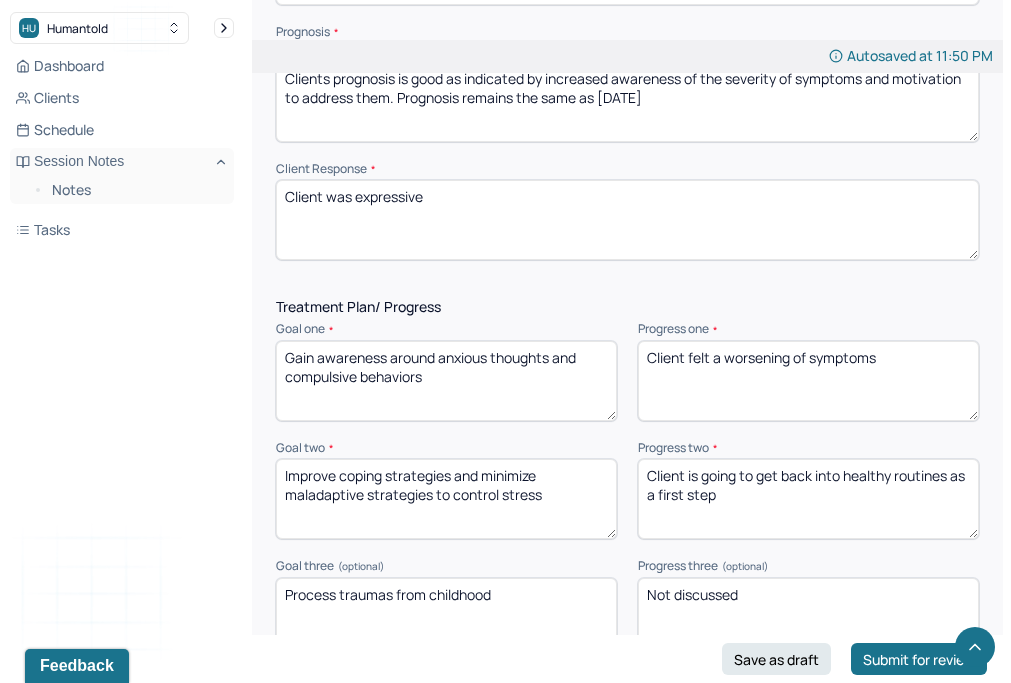 click on "Client felt a worsening of symptoms" at bounding box center [808, 381] 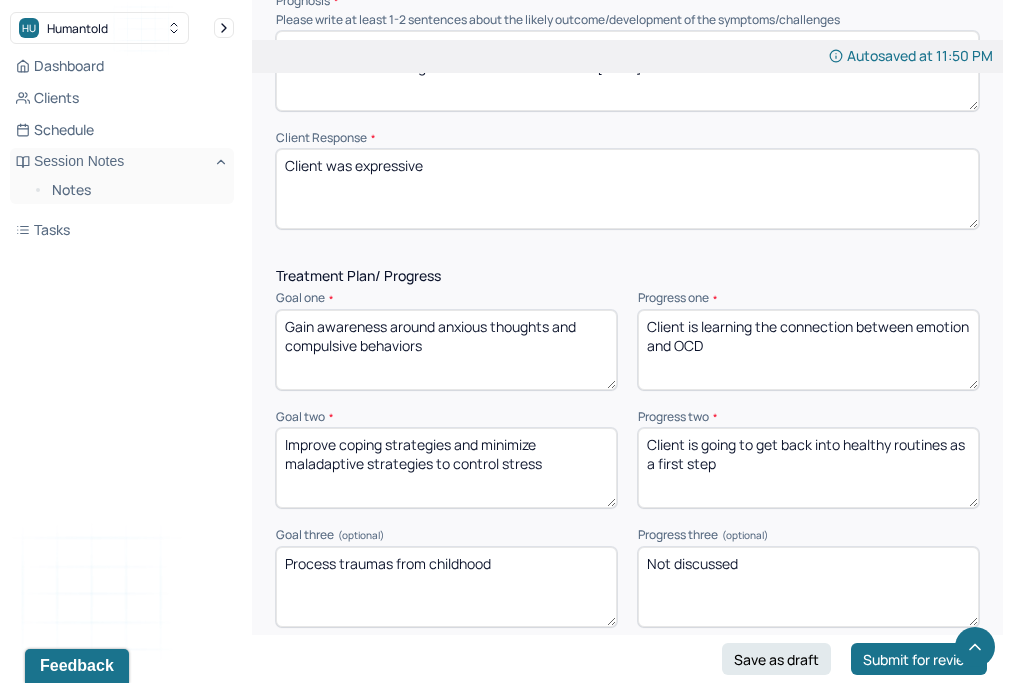 scroll, scrollTop: 2678, scrollLeft: 0, axis: vertical 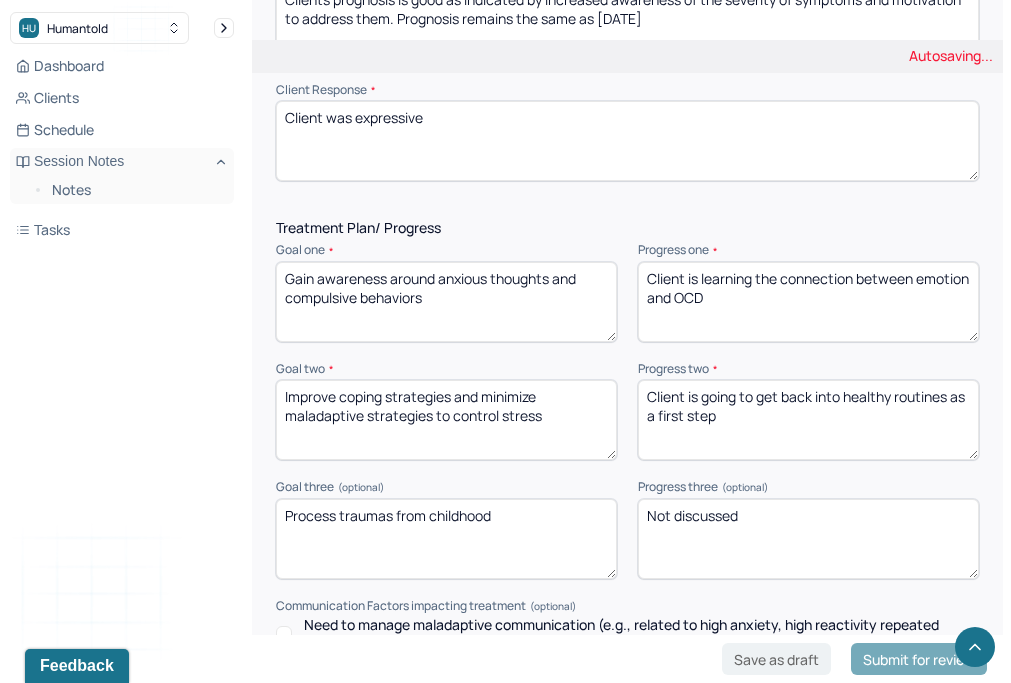 type on "Client is learning the connection between emotion and OCD" 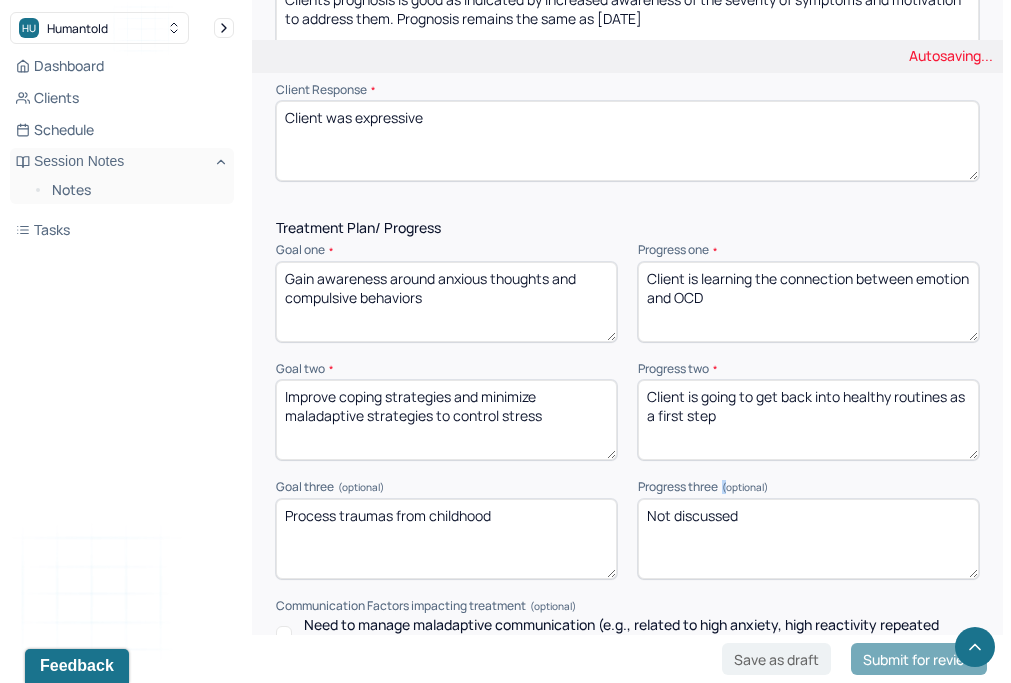 click on "Treatment Plan/ Progress Goal one * Gain awareness around anxious thoughts and compulsive behaviors Progress one * Client  Goal two * Improve coping strategies and minimize maladaptive strategies to control stress Progress two * Client is going to get back into healthy routines as a first step Goal three (optional) Process traumas from childhood Progress three (optional) Not discussed  Communication Factors impacting treatment Need to manage maladaptive communication (e.g., related to high anxiety, high reactivity repeated questions, or disagreement) among participants Caregiver emotions or behaviors interfered with the caregiver's understanding and ability Evidence or disclosure of a sentinel event and mandated reporting to a third party Use of play equipment or other physical devices to communicate with the client to overcome barriers to therapeutic or diagnostic interaction Client lacks the receptive communication skills to understand the therapist when using typical language for communication" at bounding box center (627, 592) 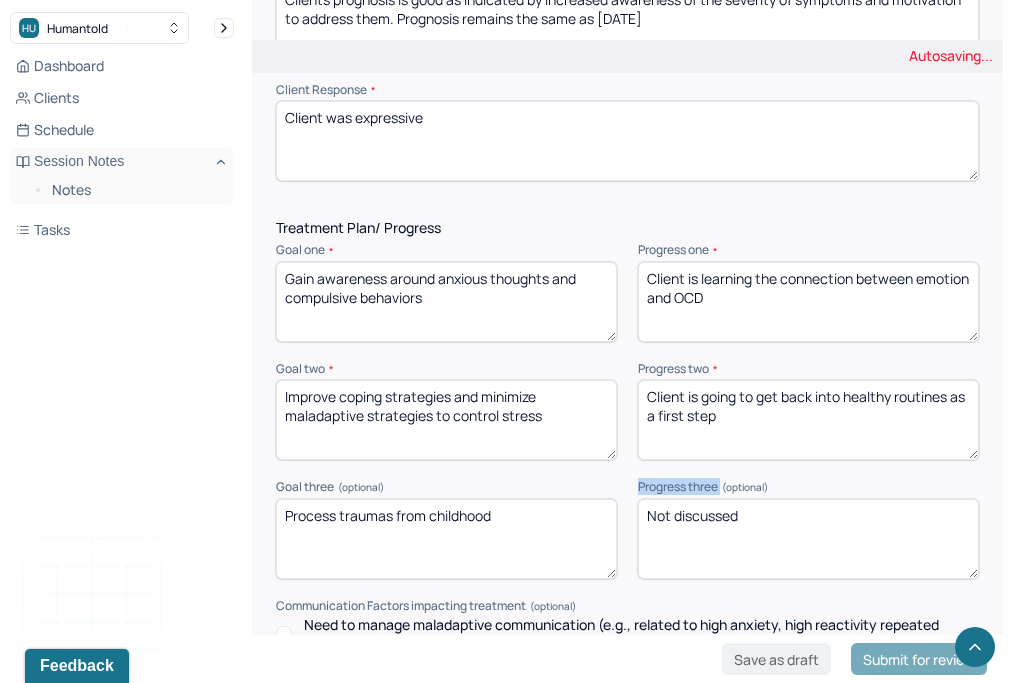 click on "Treatment Plan/ Progress Goal one * Gain awareness around anxious thoughts and compulsive behaviors Progress one * Client  Goal two * Improve coping strategies and minimize maladaptive strategies to control stress Progress two * Client is going to get back into healthy routines as a first step Goal three (optional) Process traumas from childhood Progress three (optional) Not discussed  Communication Factors impacting treatment Need to manage maladaptive communication (e.g., related to high anxiety, high reactivity repeated questions, or disagreement) among participants Caregiver emotions or behaviors interfered with the caregiver's understanding and ability Evidence or disclosure of a sentinel event and mandated reporting to a third party Use of play equipment or other physical devices to communicate with the client to overcome barriers to therapeutic or diagnostic interaction Client lacks the receptive communication skills to understand the therapist when using typical language for communication" at bounding box center [627, 592] 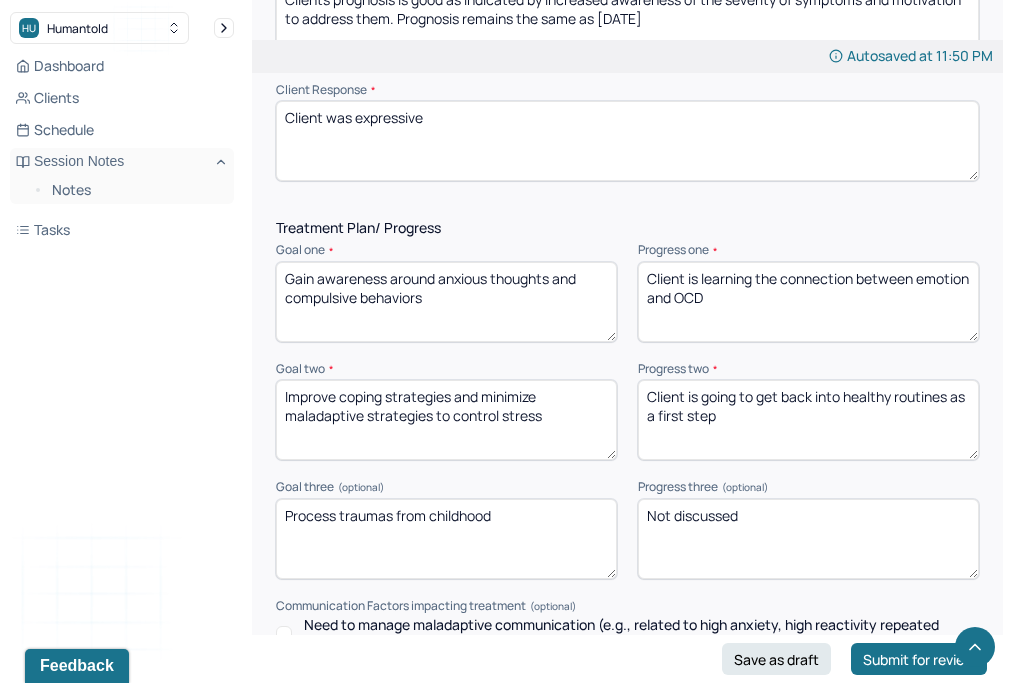 click on "Client is going to get back into healthy routines as a first step" at bounding box center (808, 420) 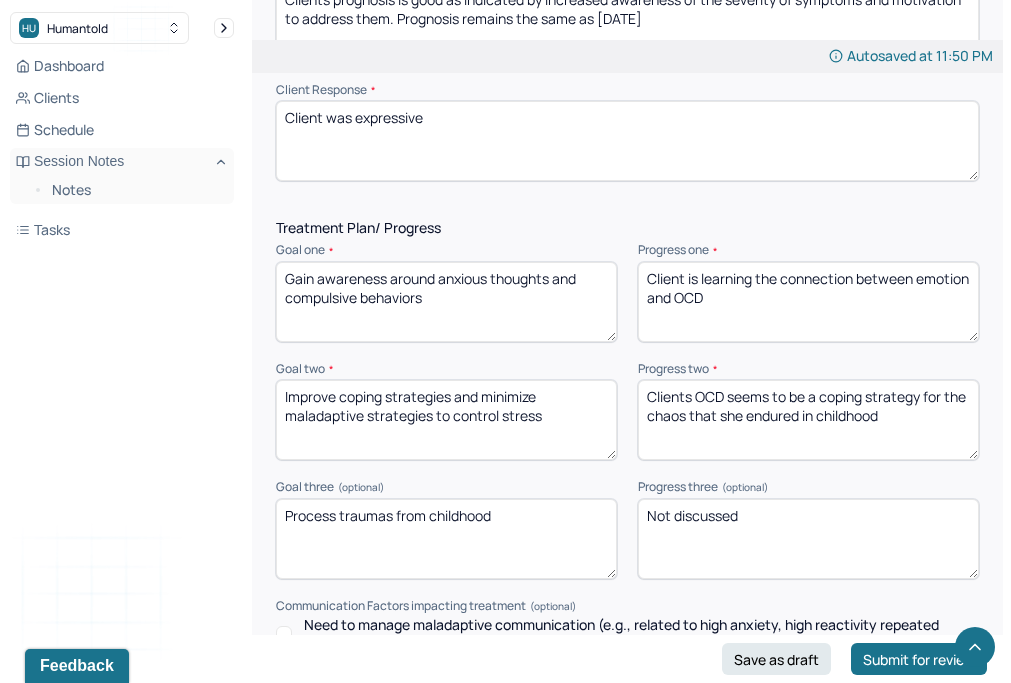 type on "Clients OCD seems to be a coping strategy for the chaos that she endured in childhood" 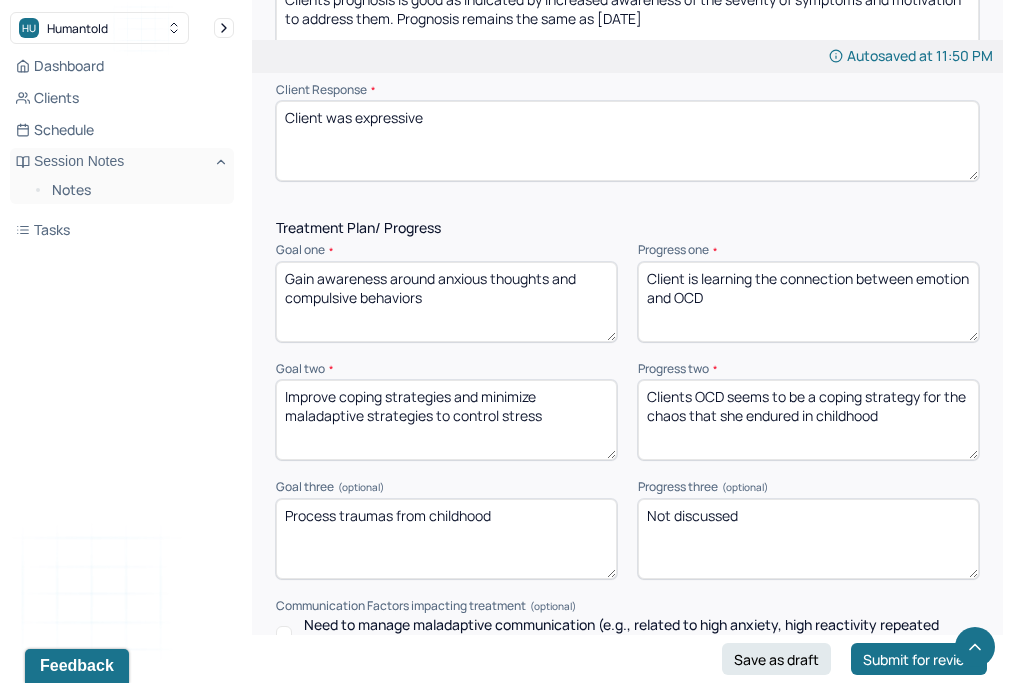 click on "Not discussed" at bounding box center [808, 539] 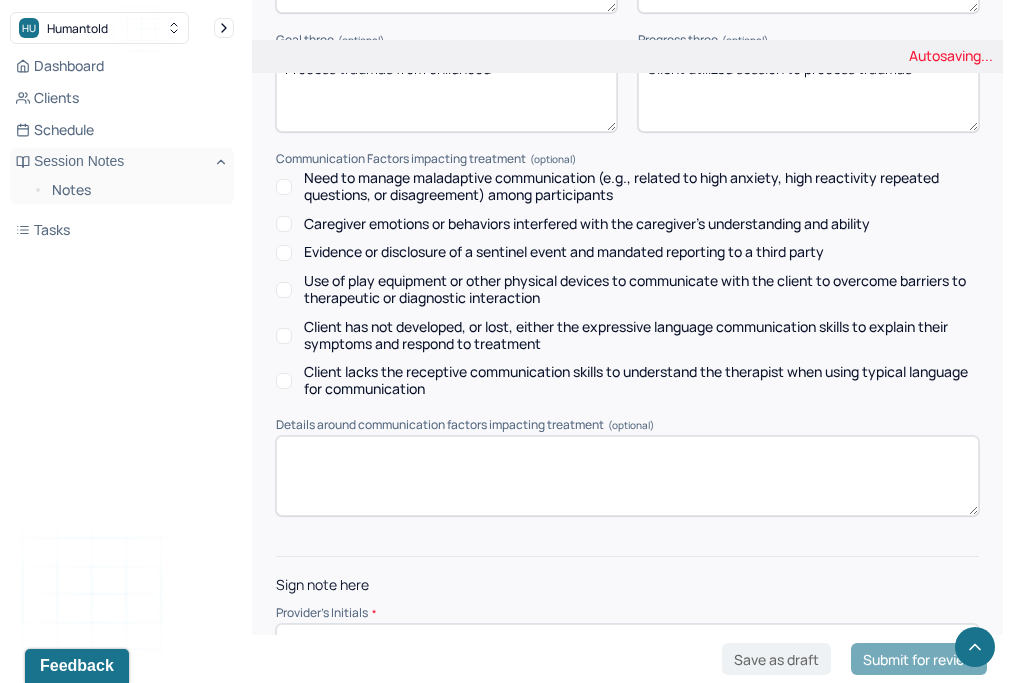 scroll, scrollTop: 3124, scrollLeft: 0, axis: vertical 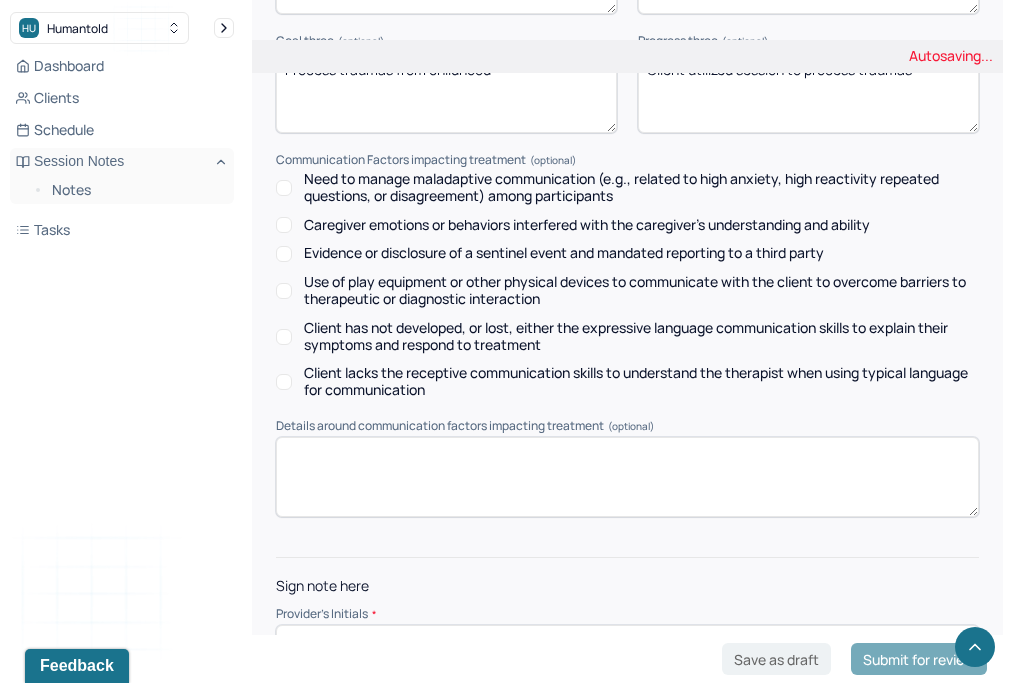 type on "Client utilized session to process traumas" 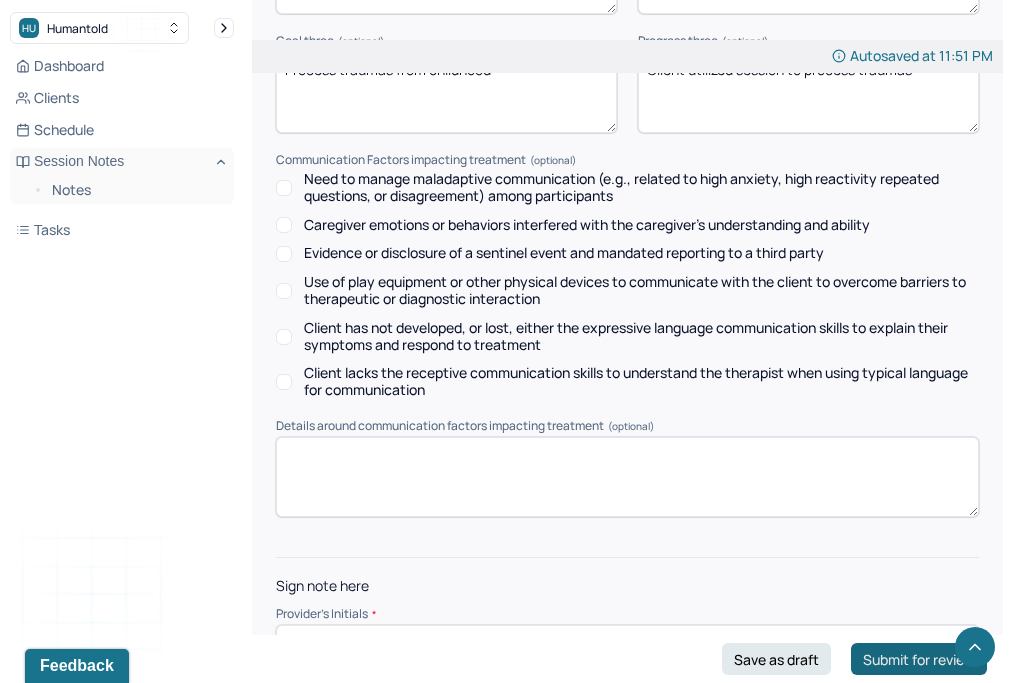 type on "MH" 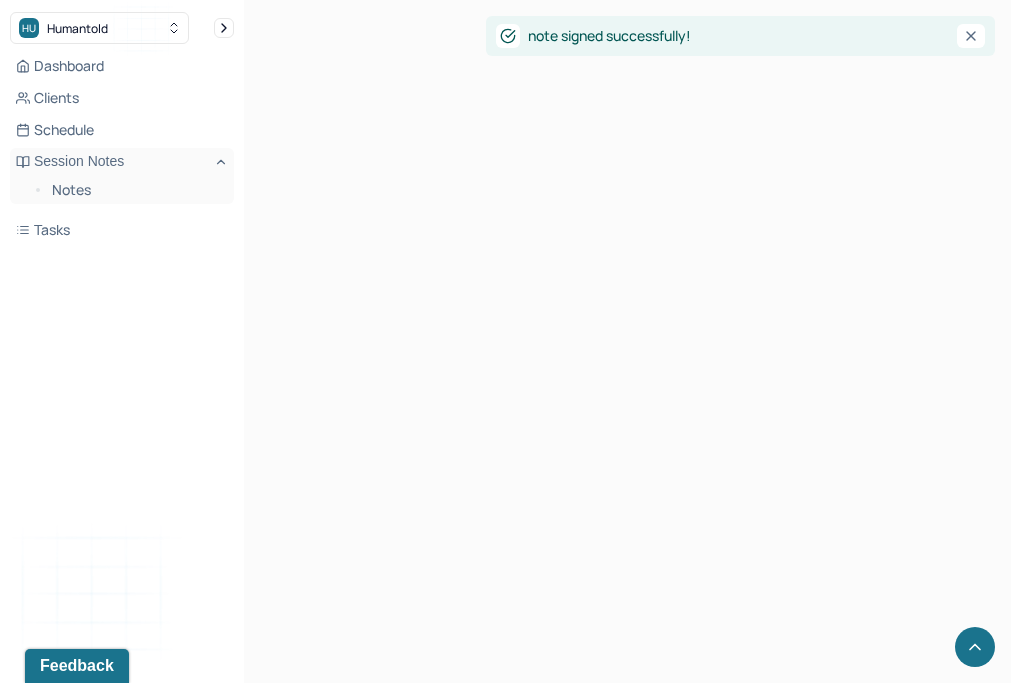 scroll, scrollTop: 0, scrollLeft: 0, axis: both 